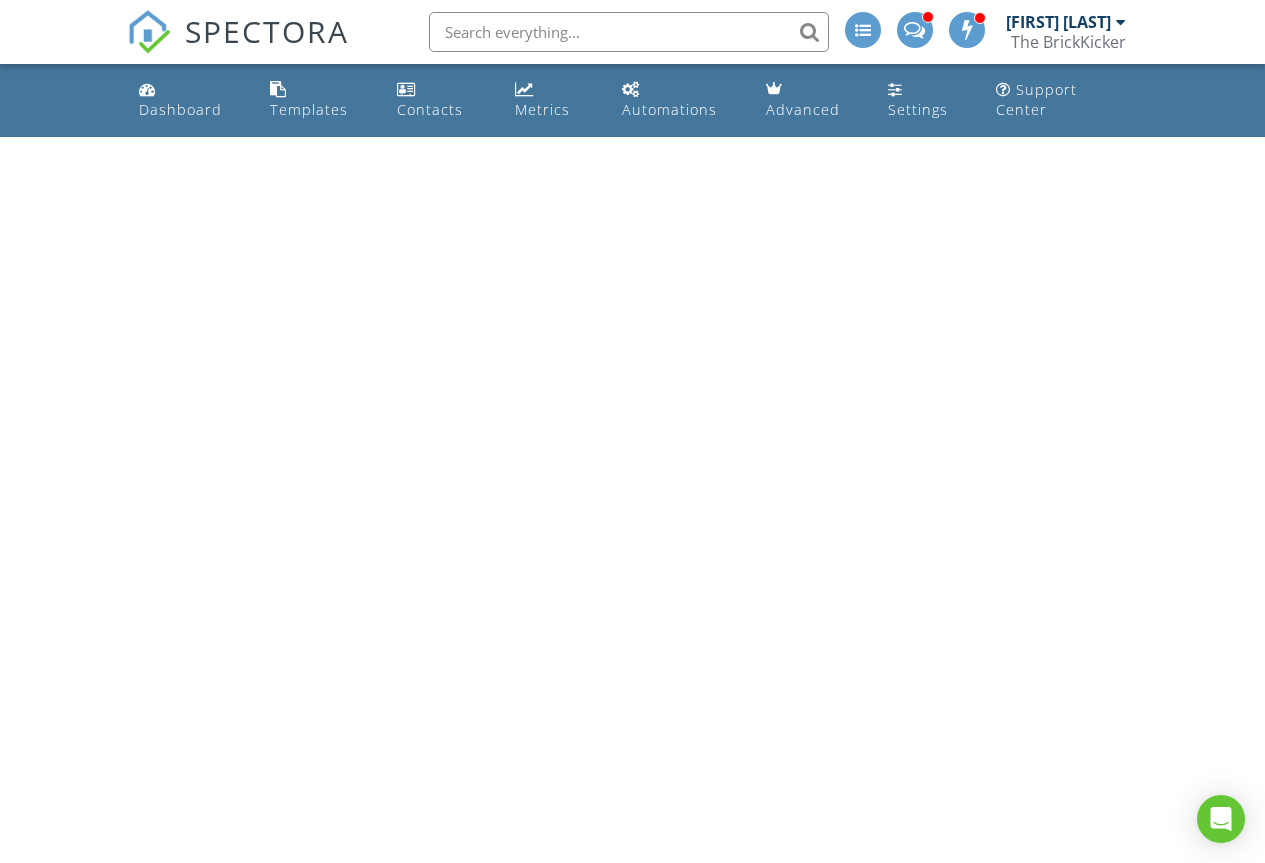 scroll, scrollTop: 0, scrollLeft: 0, axis: both 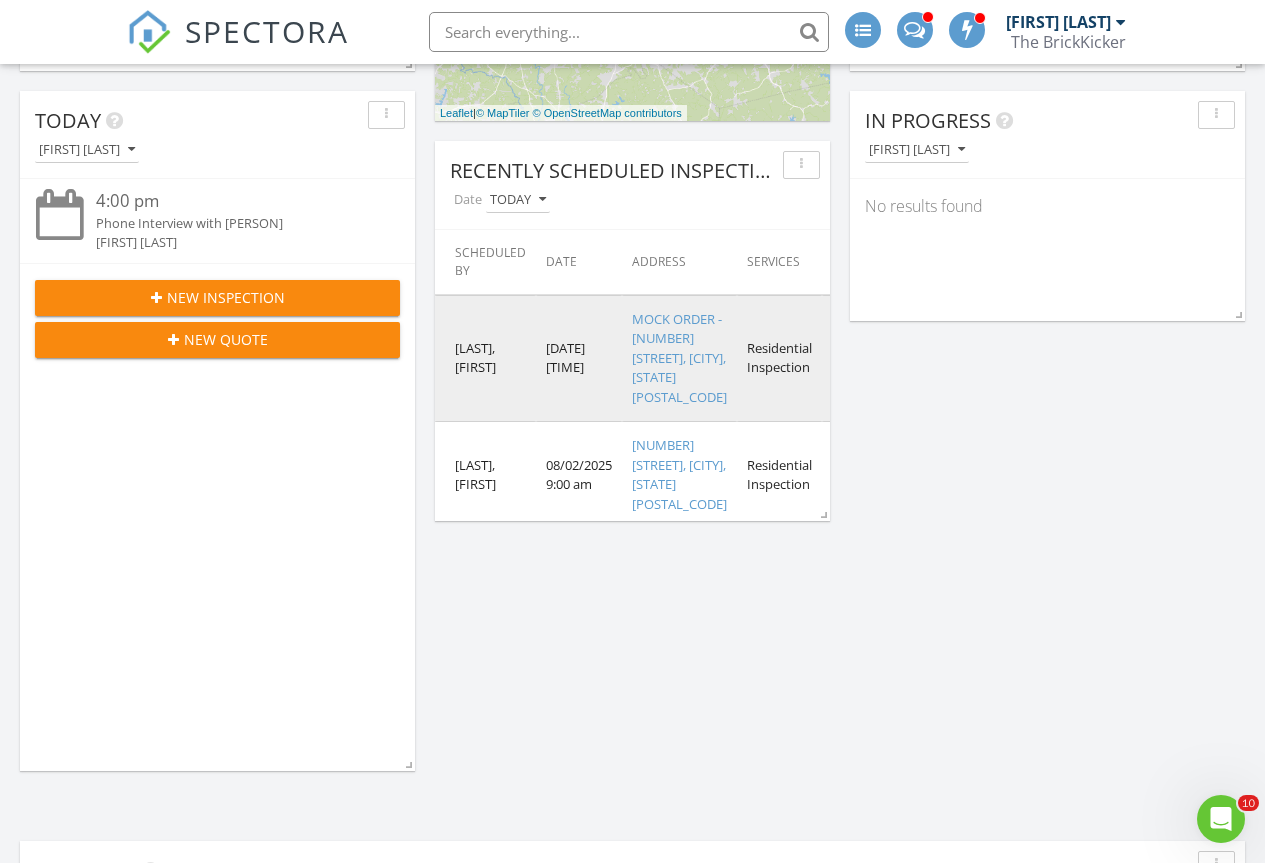 click on "MOCK ORDER - [NUMBER] [STREET]" at bounding box center (679, 358) 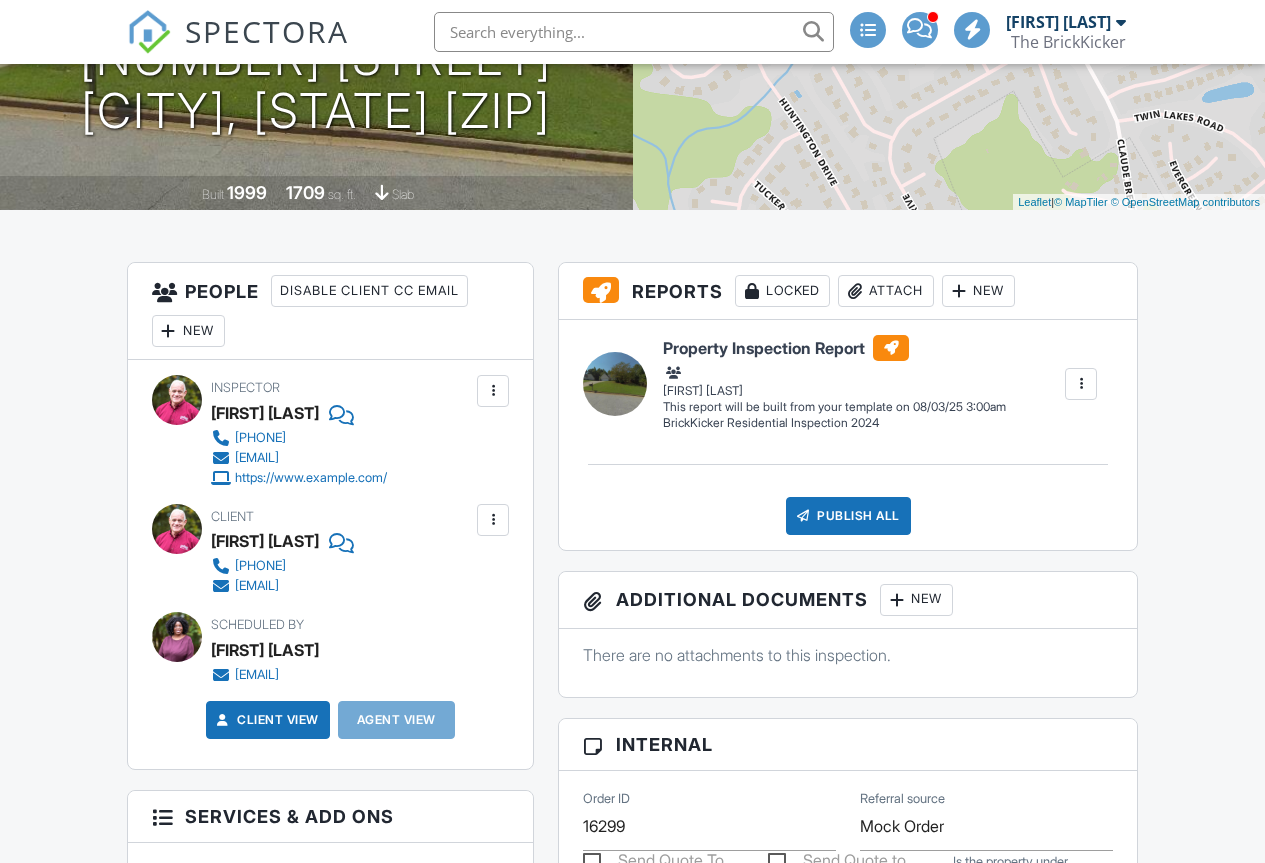 scroll, scrollTop: 400, scrollLeft: 0, axis: vertical 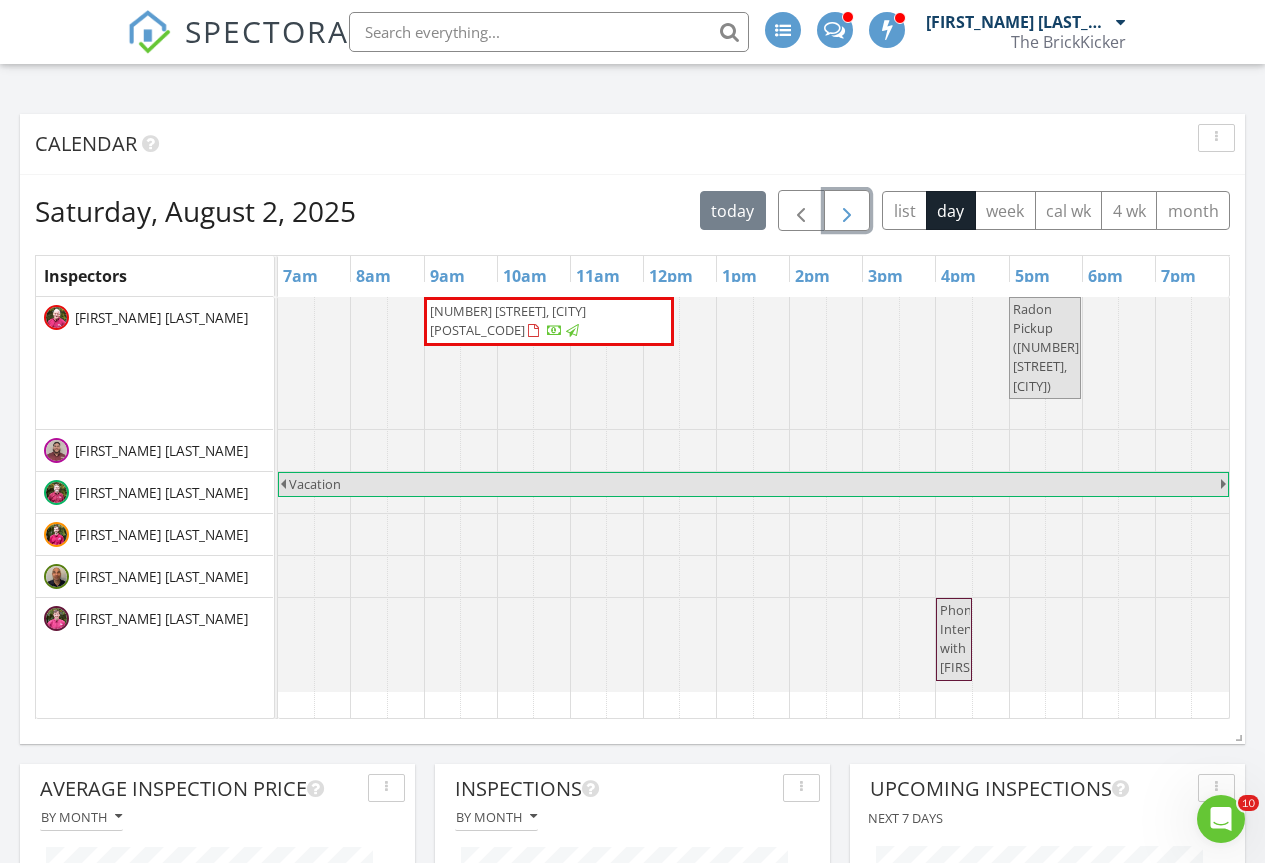 click at bounding box center (847, 211) 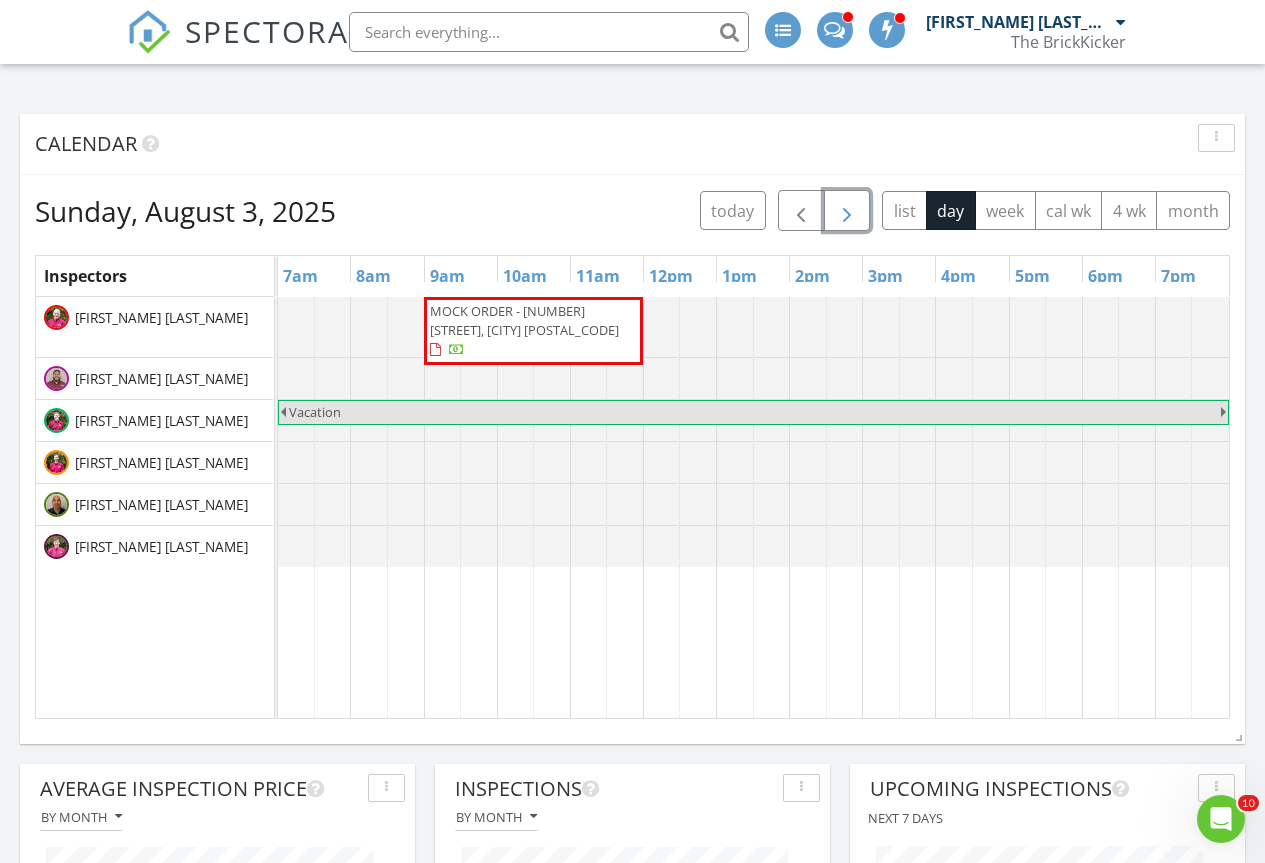 click at bounding box center [847, 211] 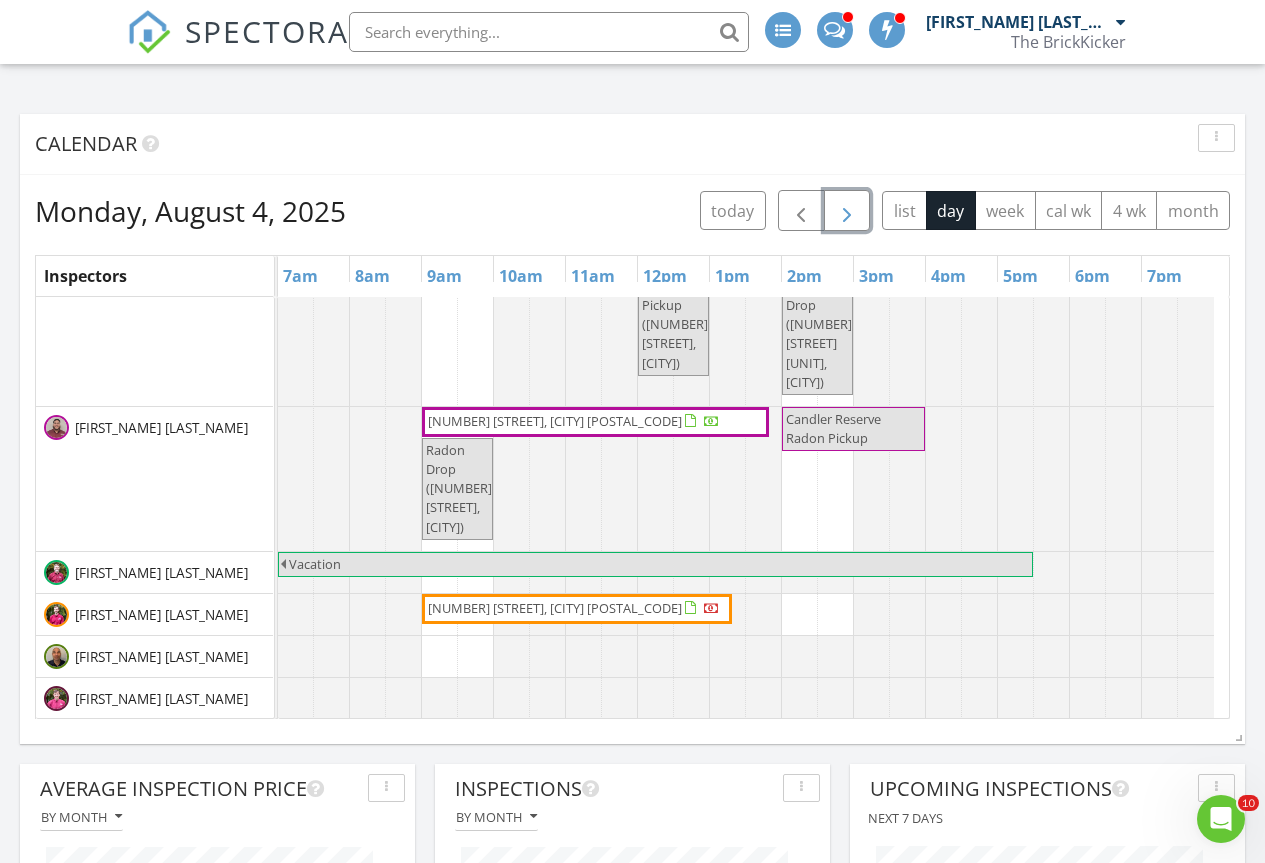 click at bounding box center (847, 211) 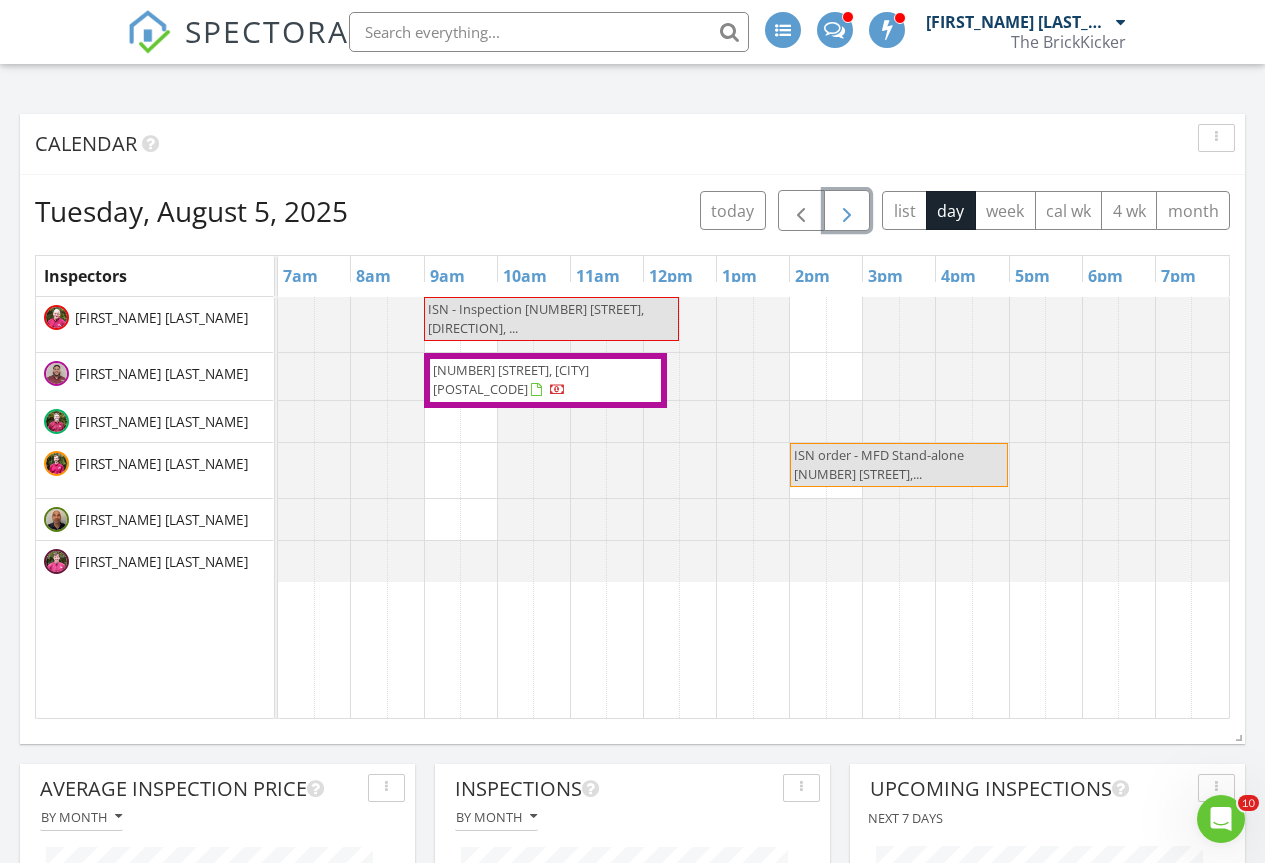 click at bounding box center [847, 211] 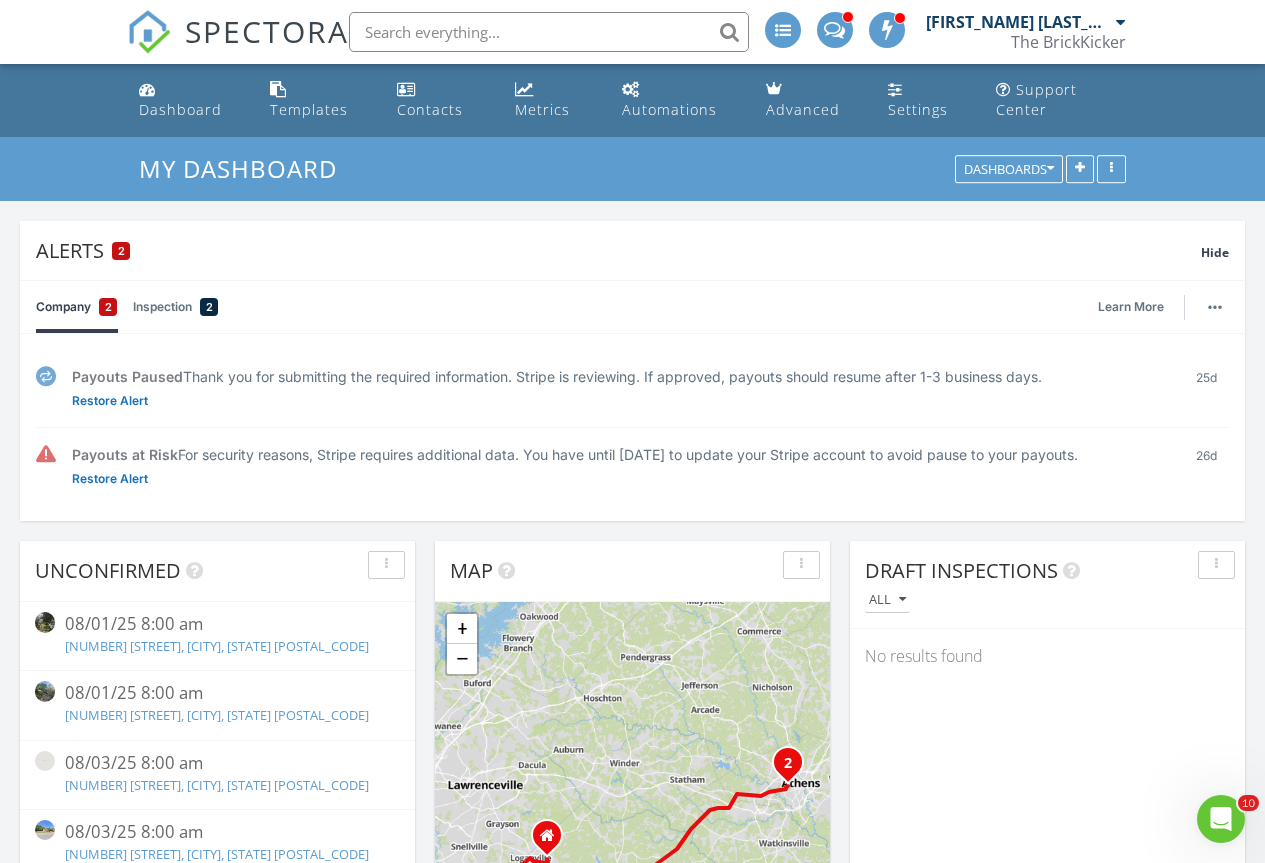 click on "[FIRST] [LAST]" at bounding box center (1018, 22) 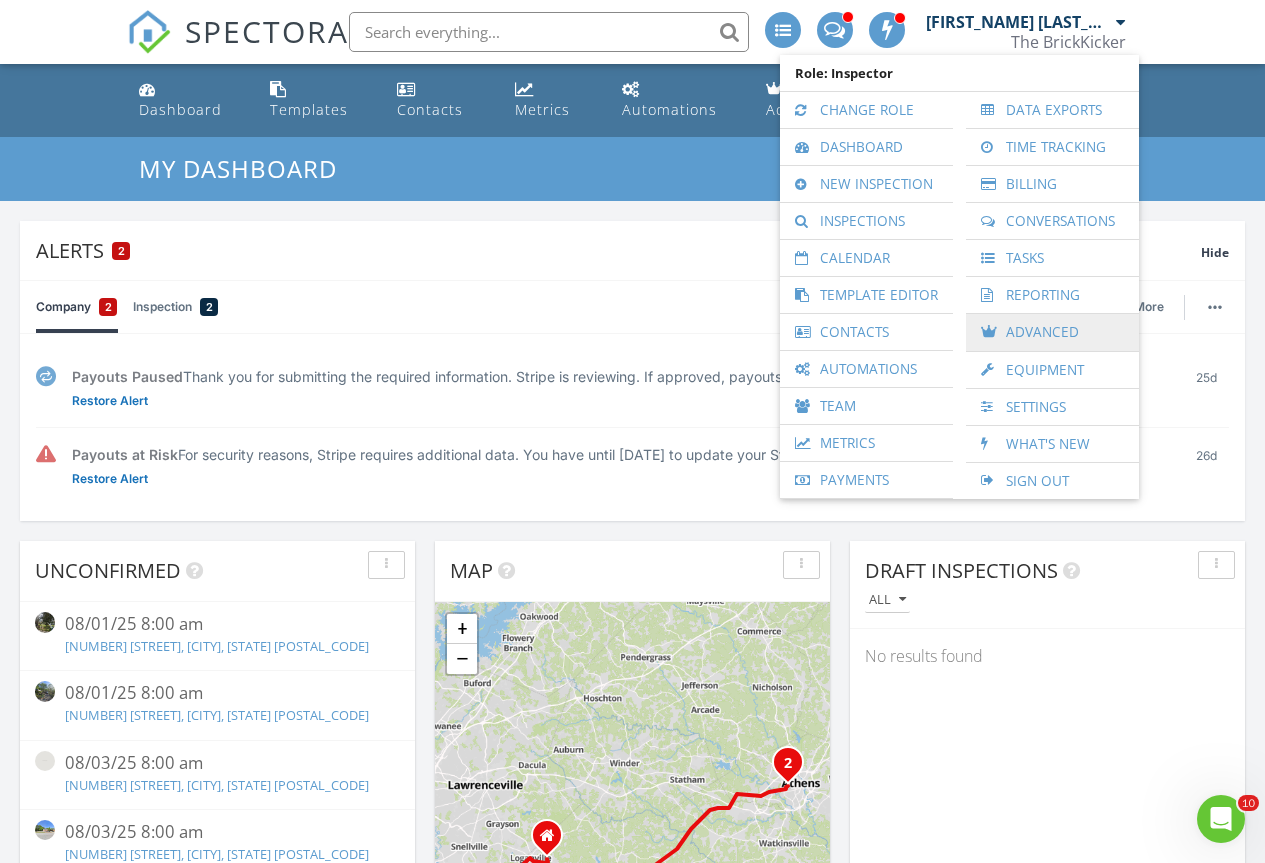 click on "Advanced" at bounding box center [1052, 332] 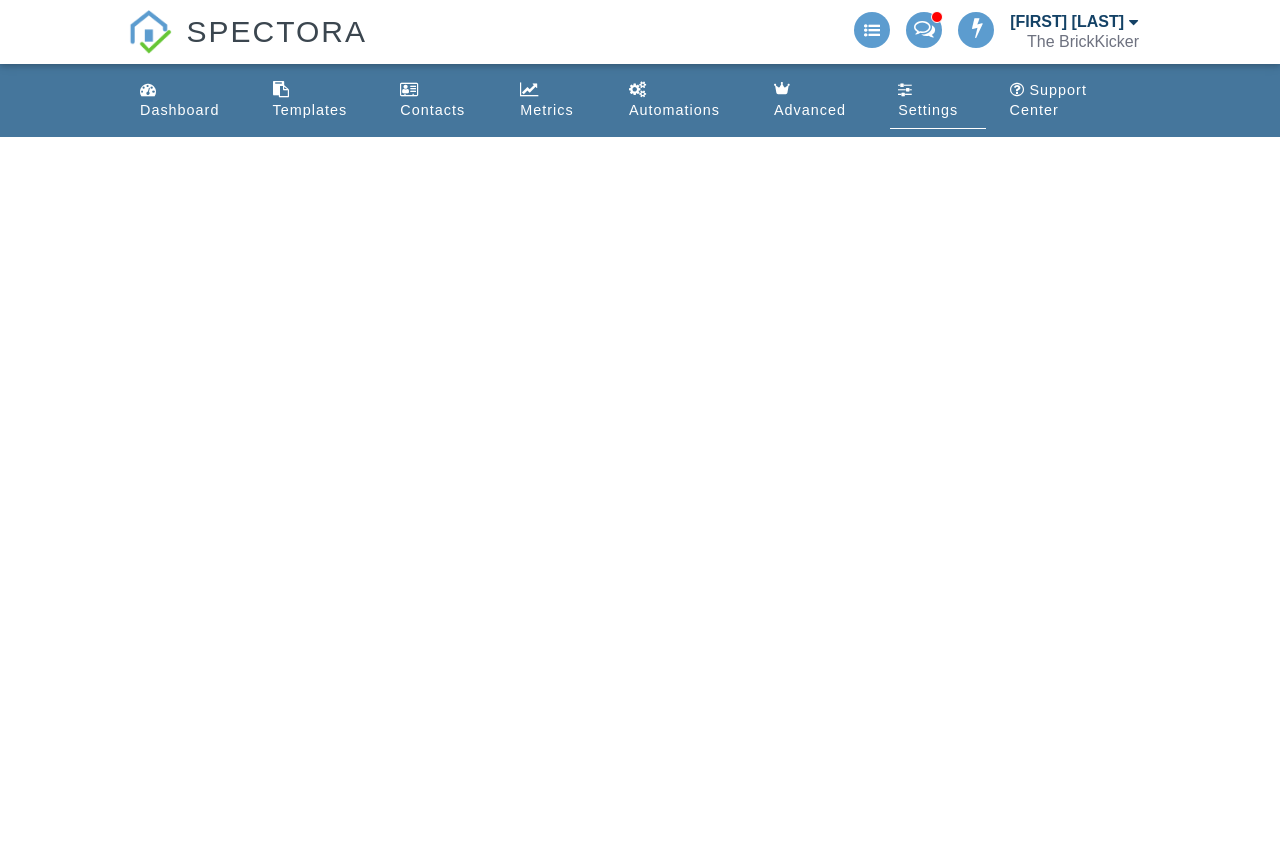 scroll, scrollTop: 0, scrollLeft: 0, axis: both 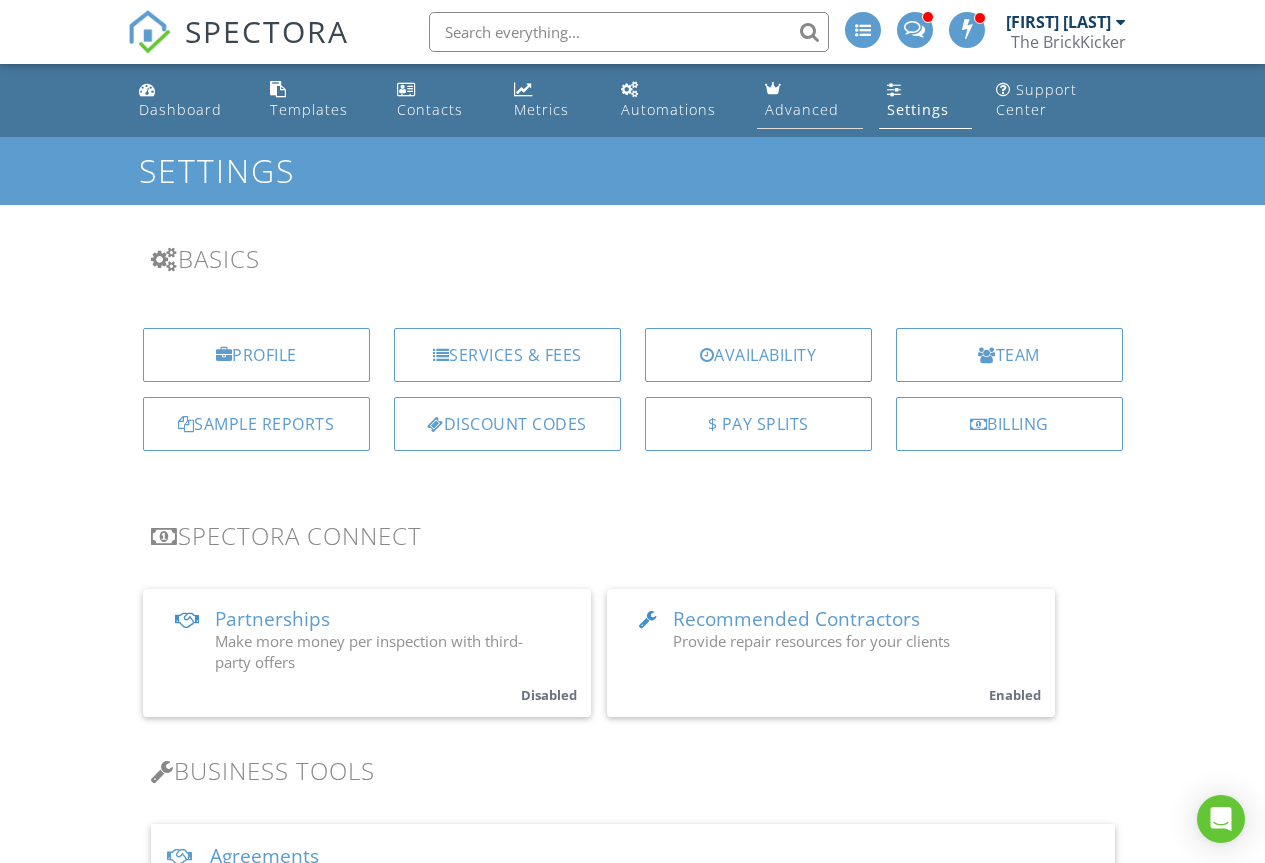 click on "Advanced" at bounding box center (802, 109) 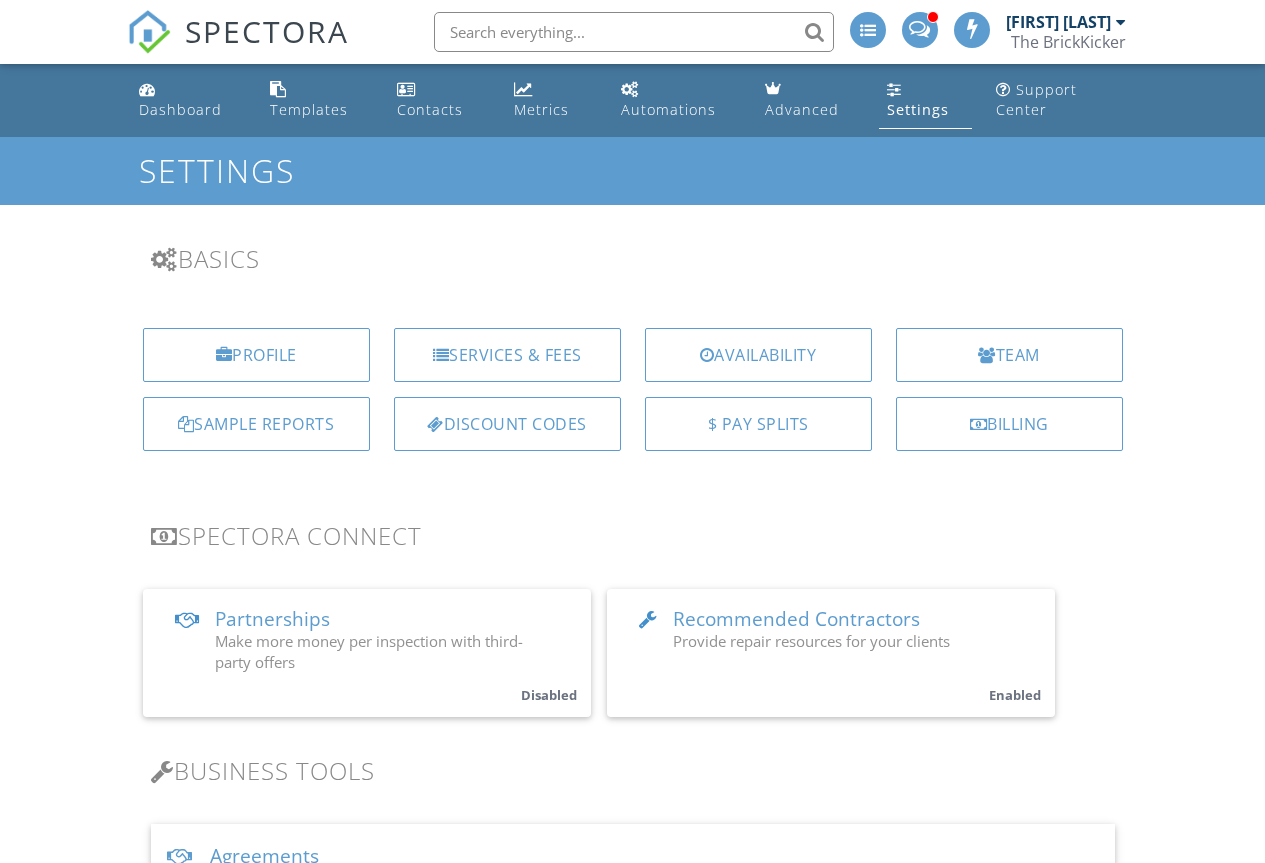 scroll, scrollTop: 1824, scrollLeft: 0, axis: vertical 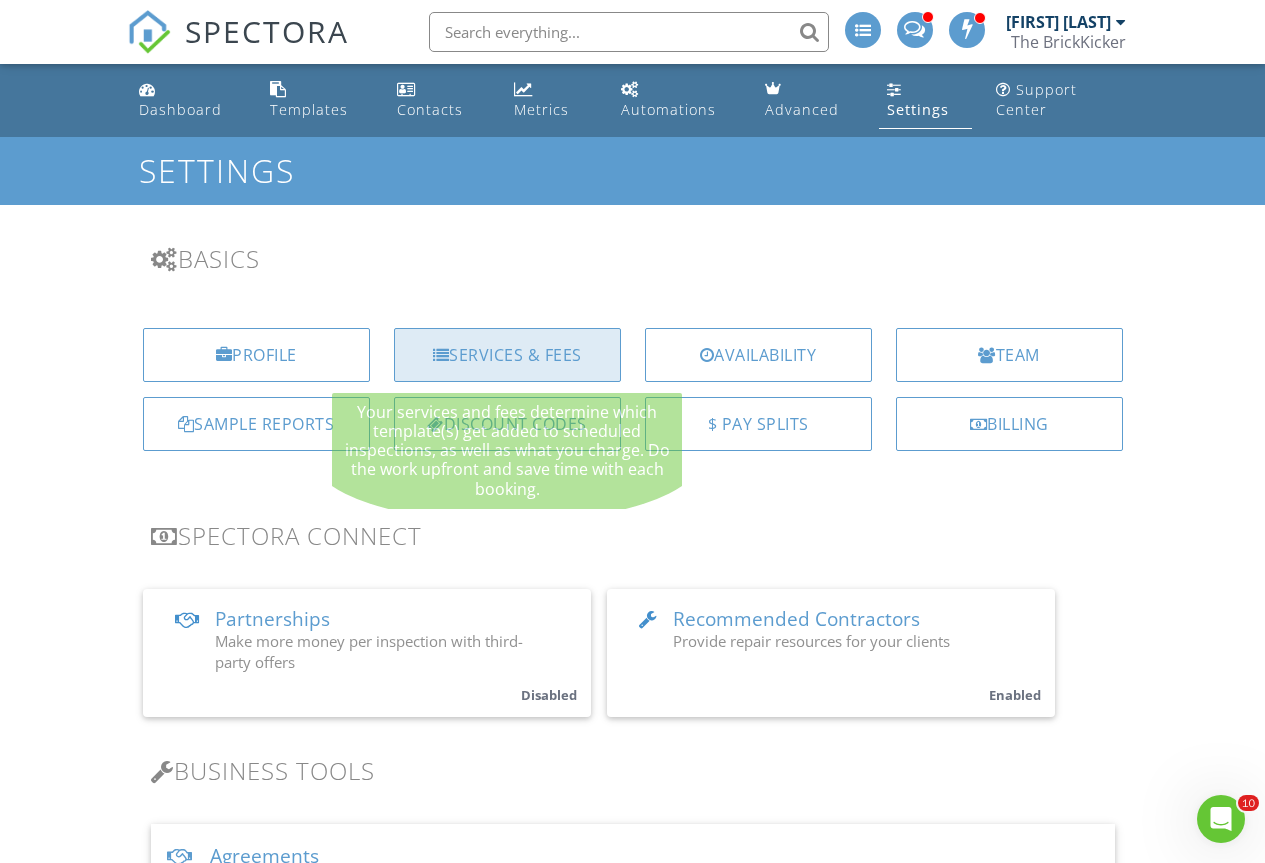 click on "Services & Fees" at bounding box center [507, 355] 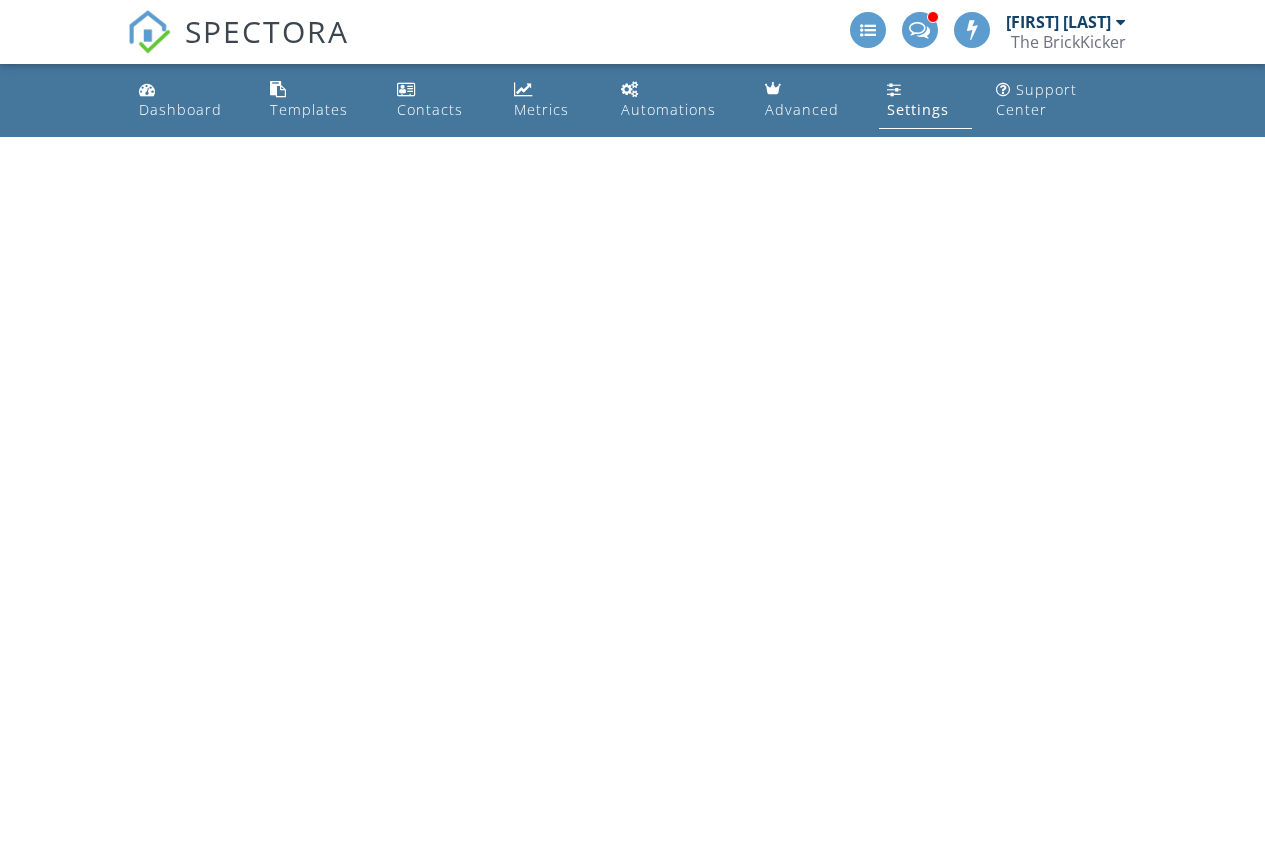 scroll, scrollTop: 0, scrollLeft: 0, axis: both 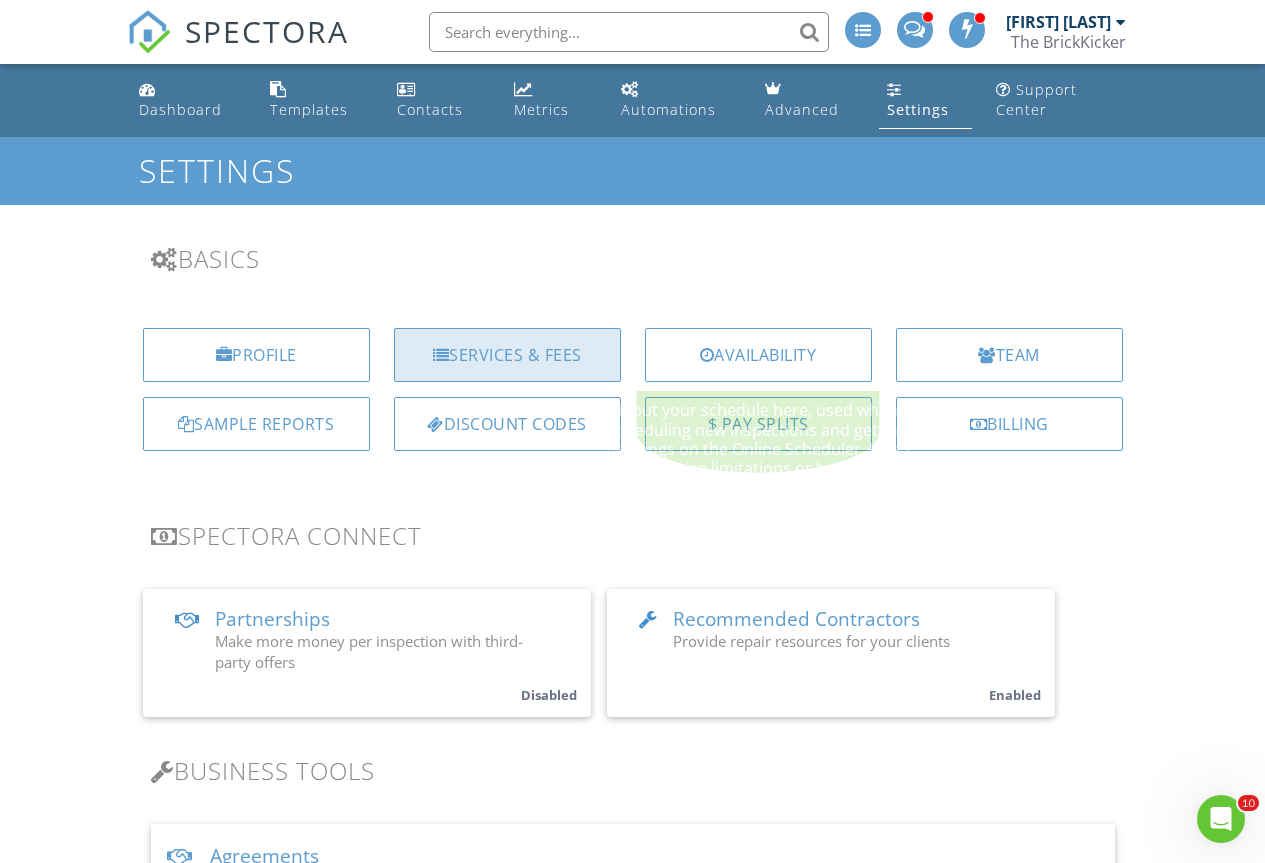 click on "Services & Fees" at bounding box center [507, 355] 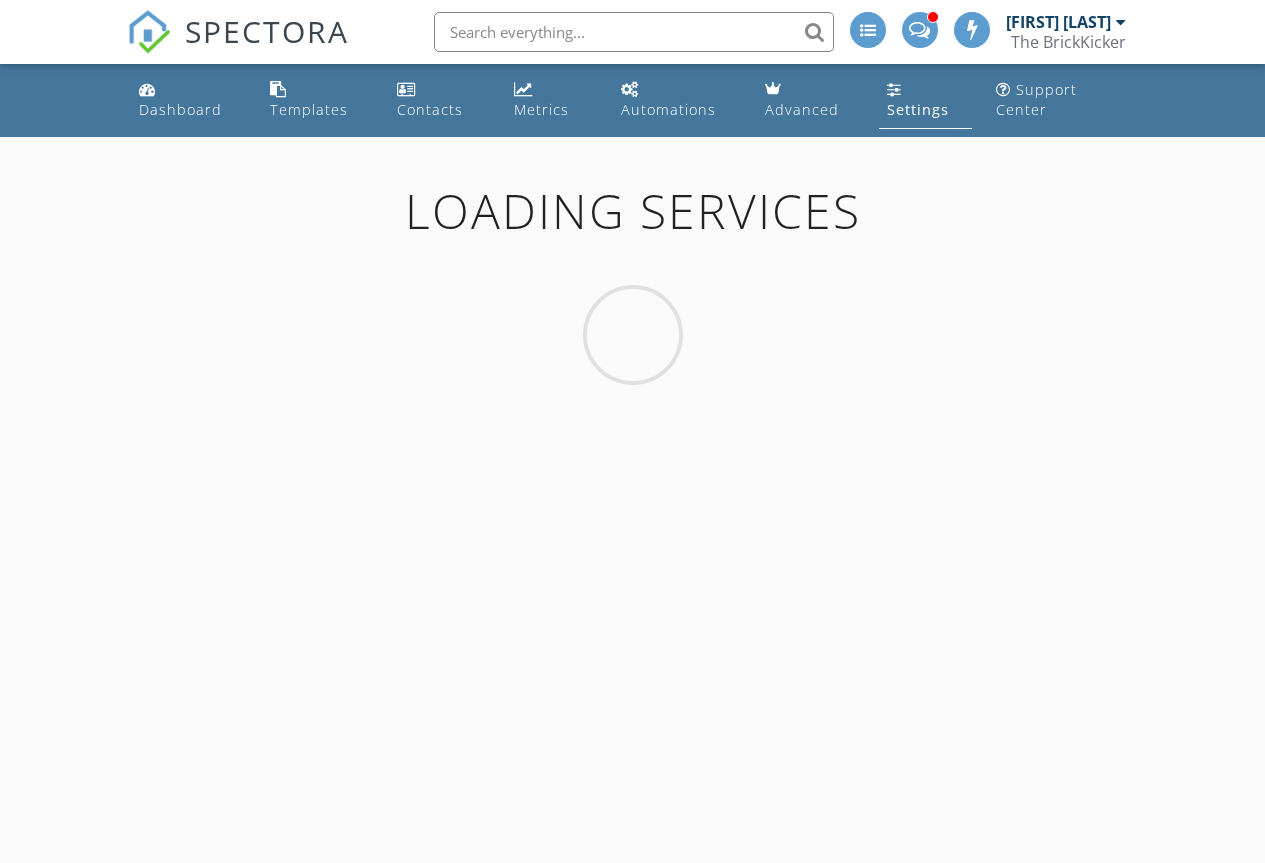 scroll, scrollTop: 0, scrollLeft: 0, axis: both 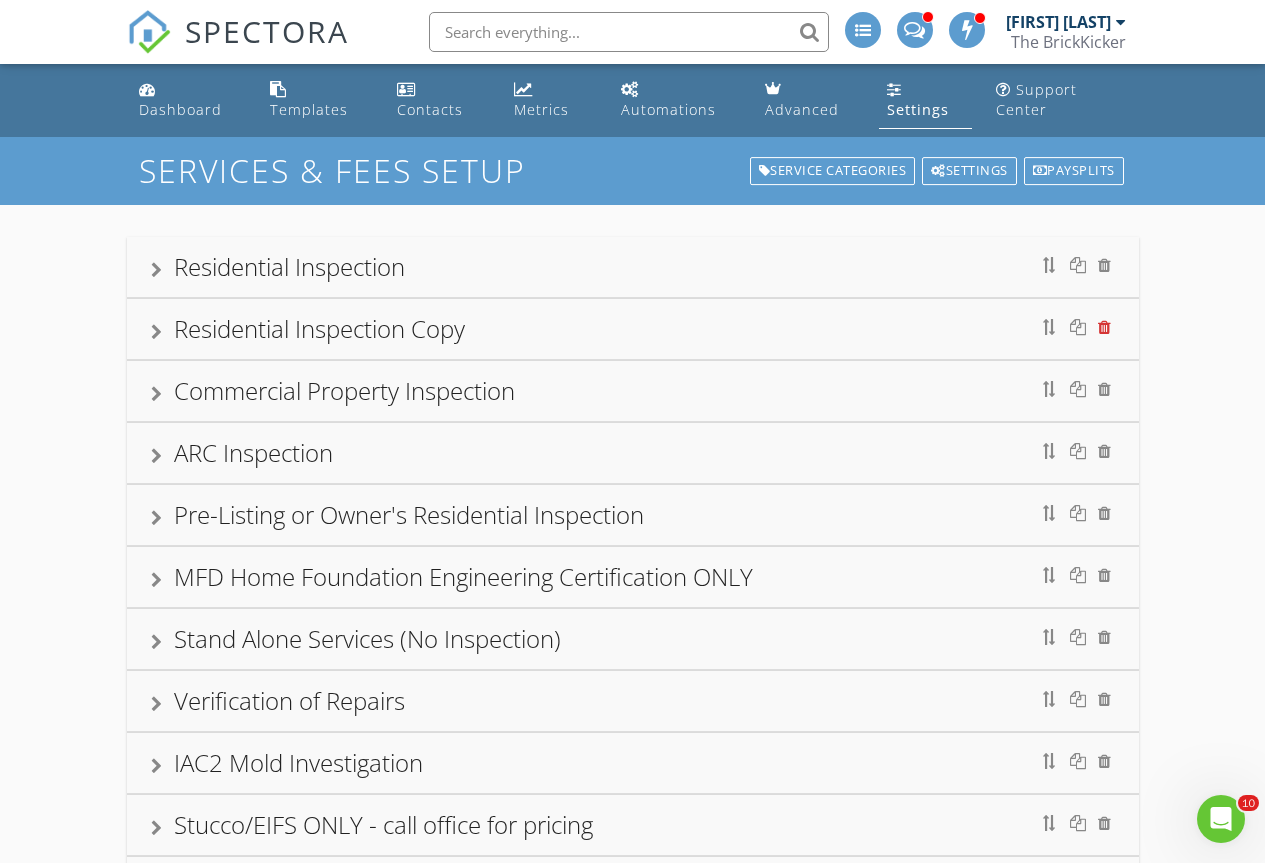 click at bounding box center (1104, 327) 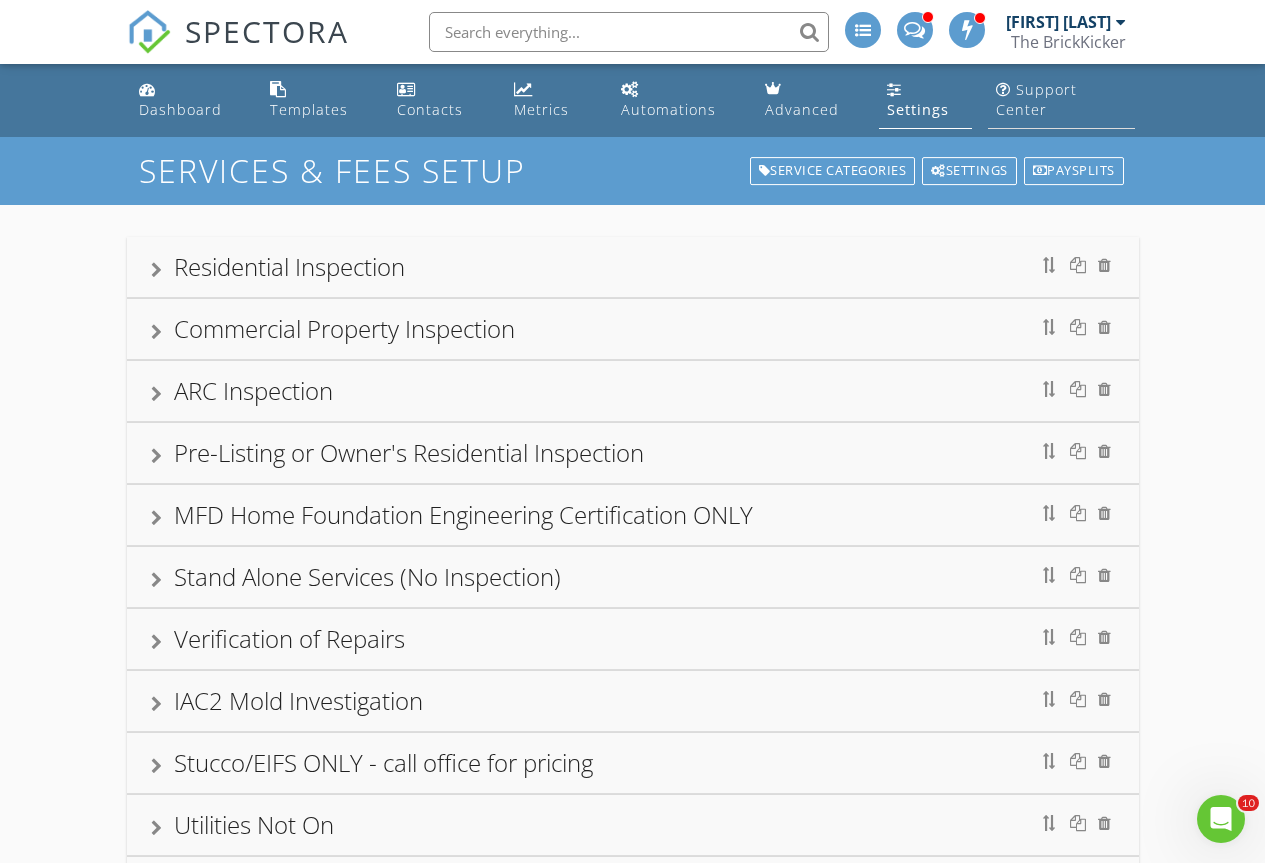 click on "Support Center" at bounding box center [1036, 99] 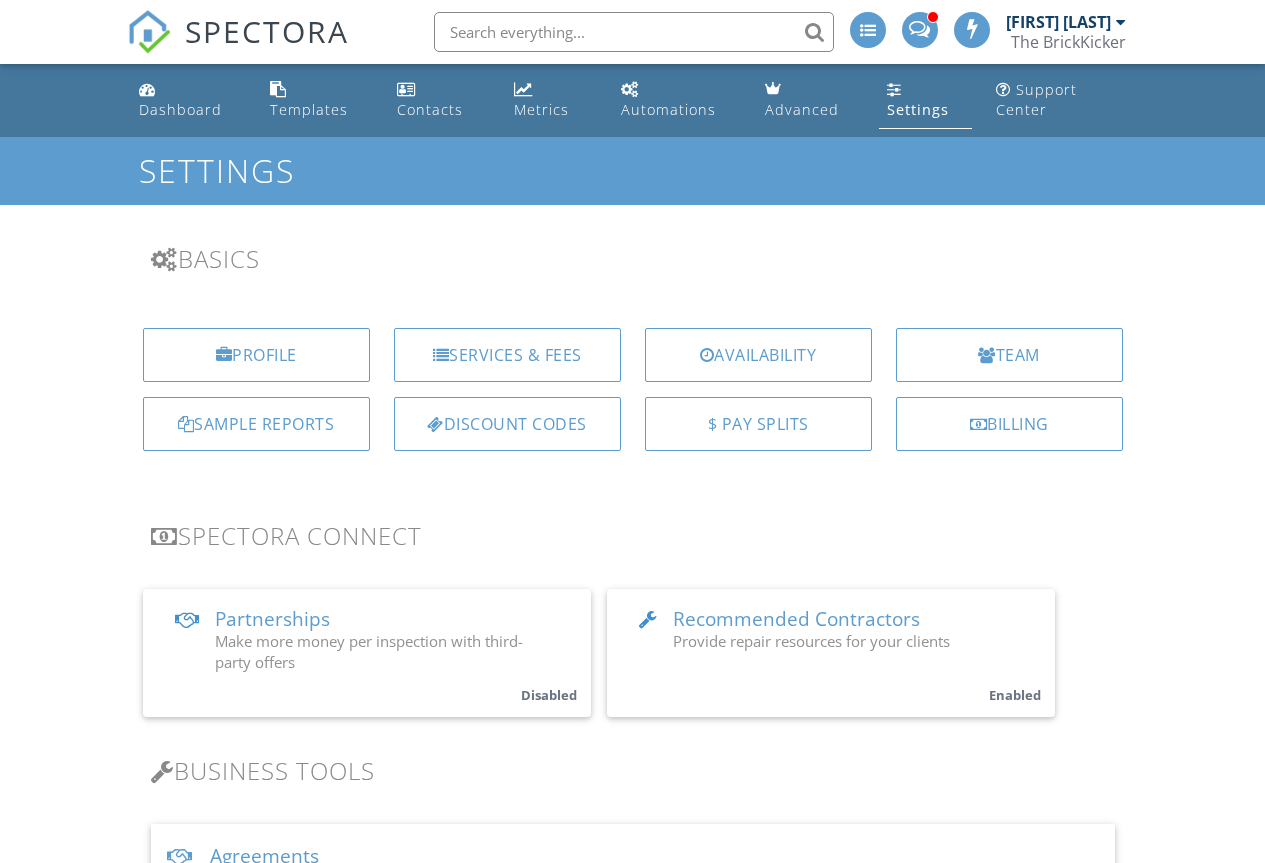 scroll, scrollTop: 0, scrollLeft: 0, axis: both 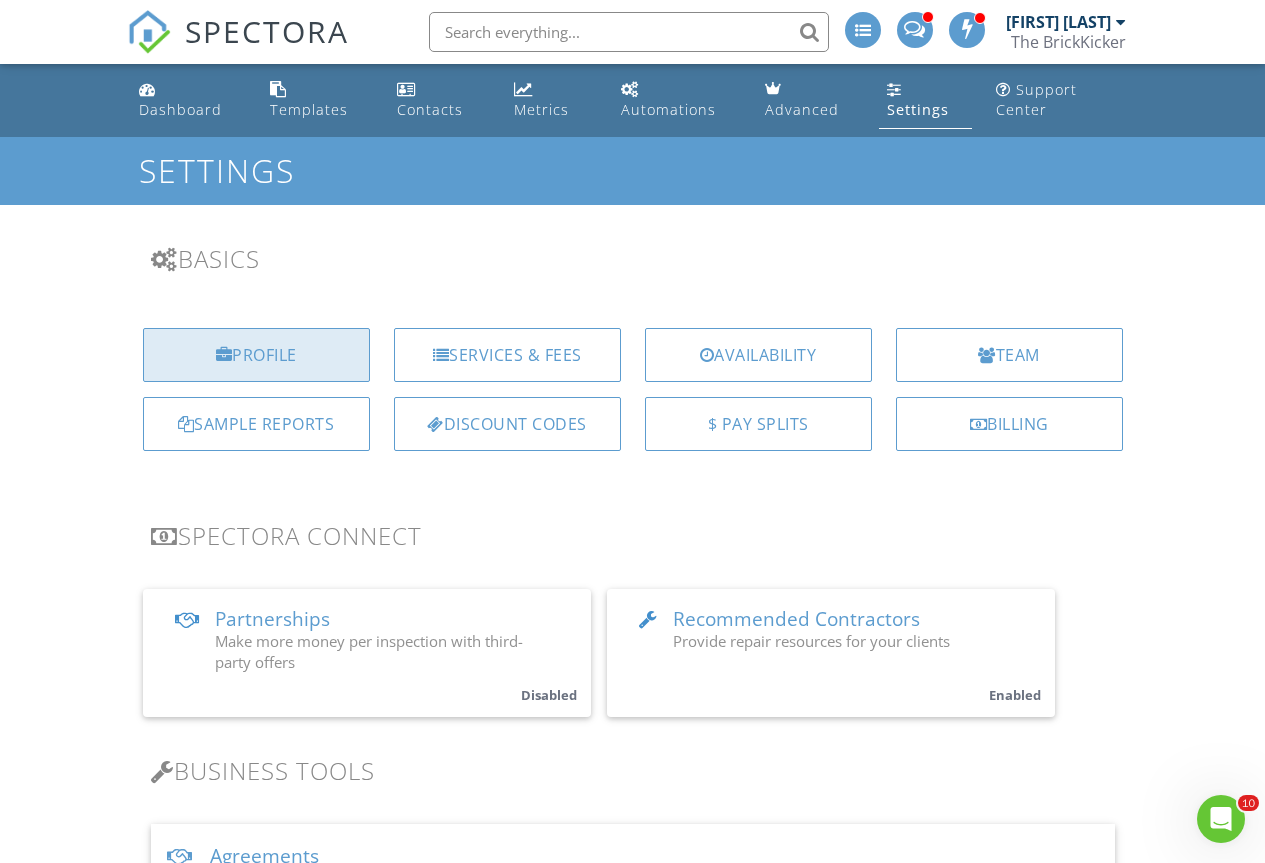 click at bounding box center [224, 355] 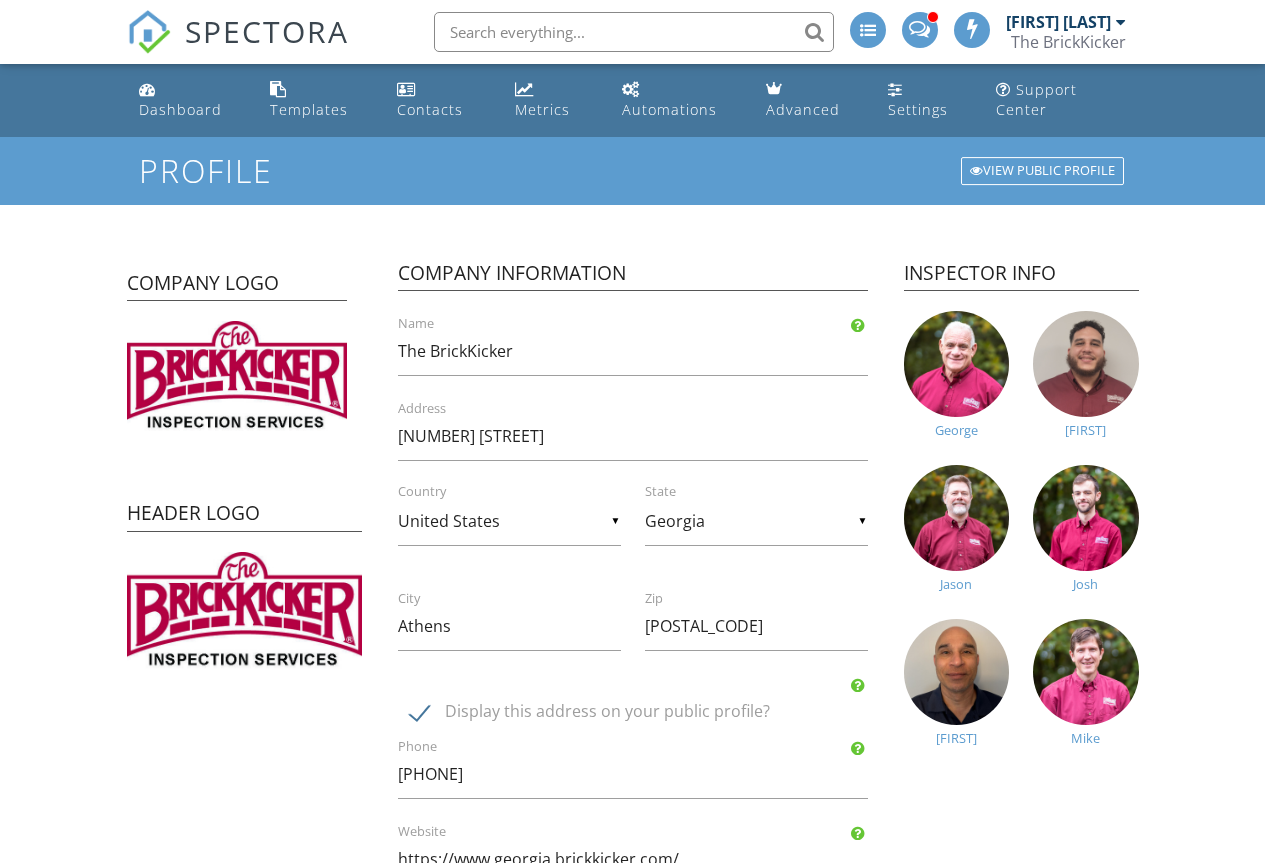 scroll, scrollTop: 0, scrollLeft: 0, axis: both 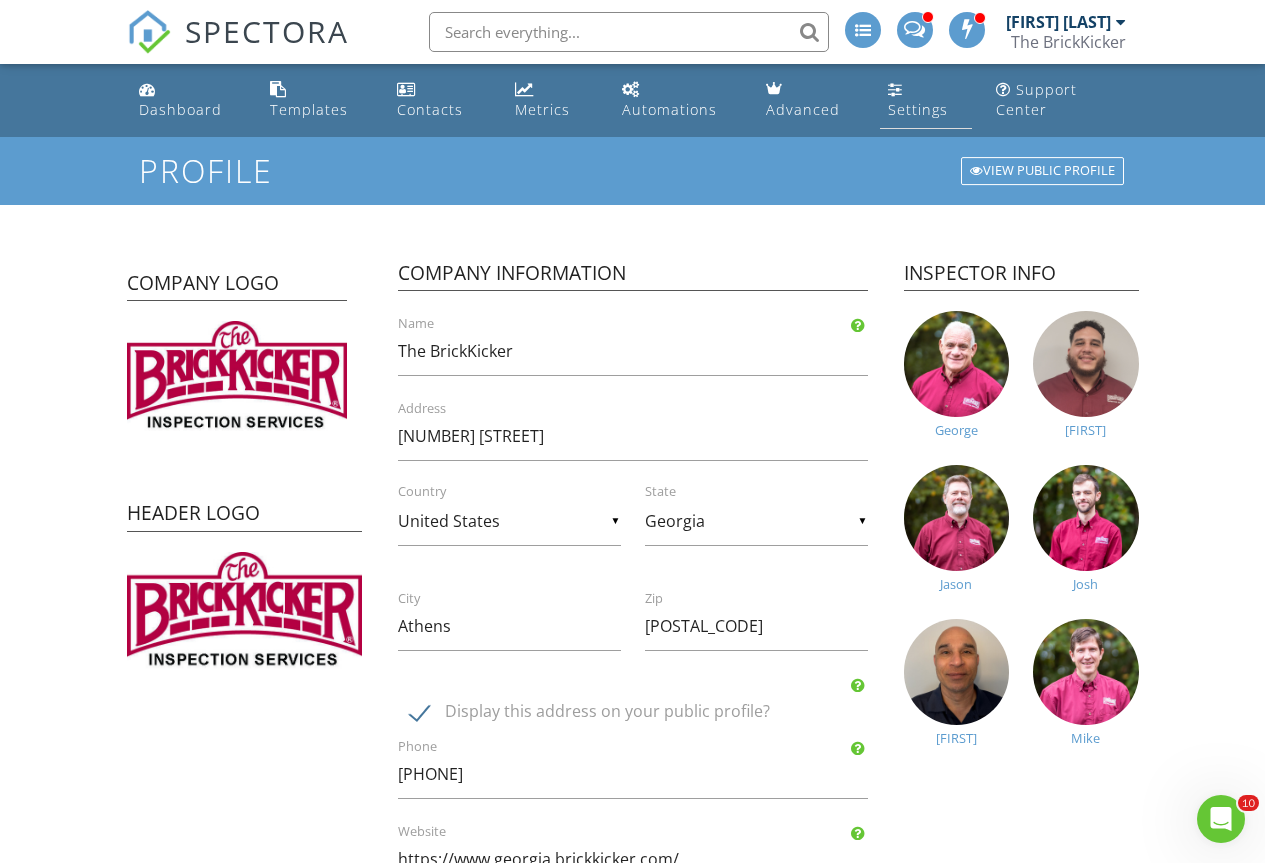 click on "Settings" at bounding box center [926, 100] 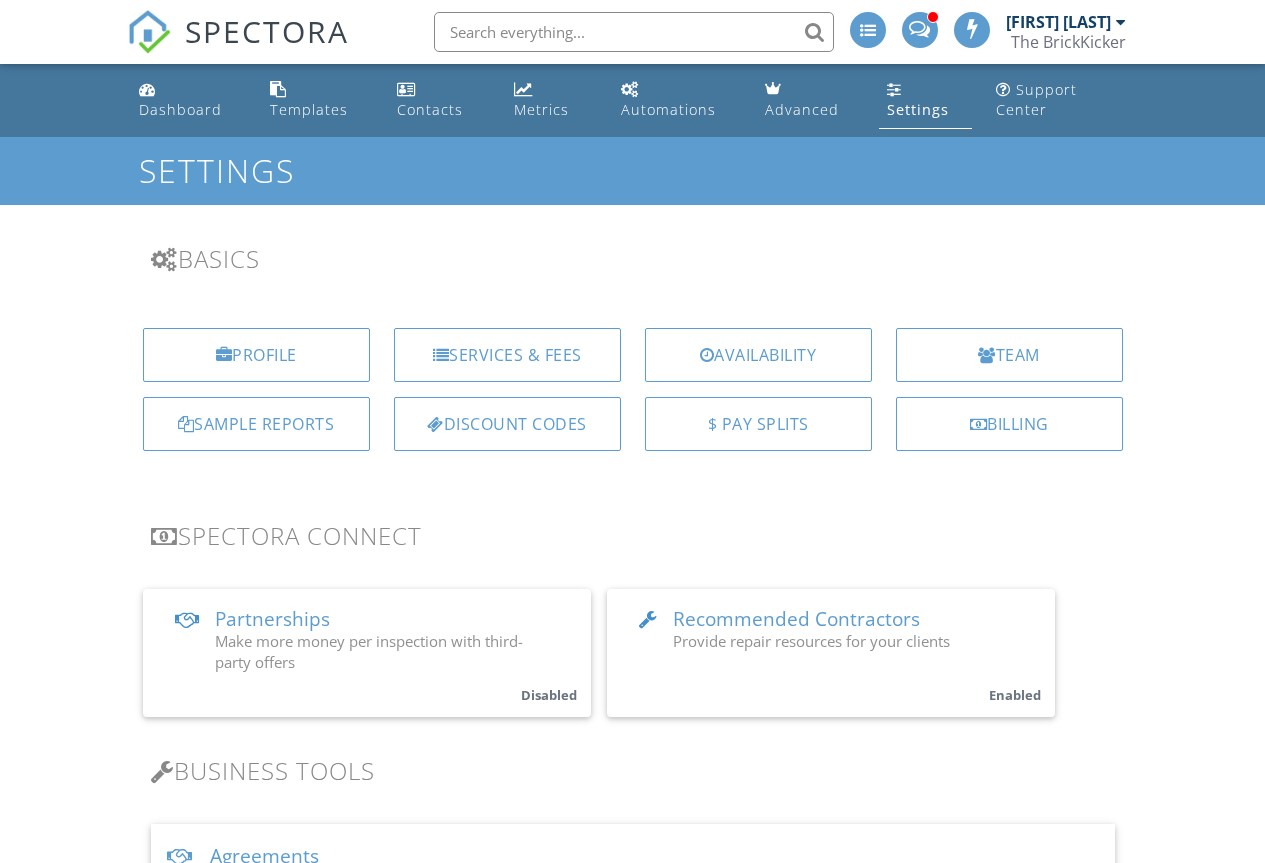 scroll, scrollTop: 0, scrollLeft: 0, axis: both 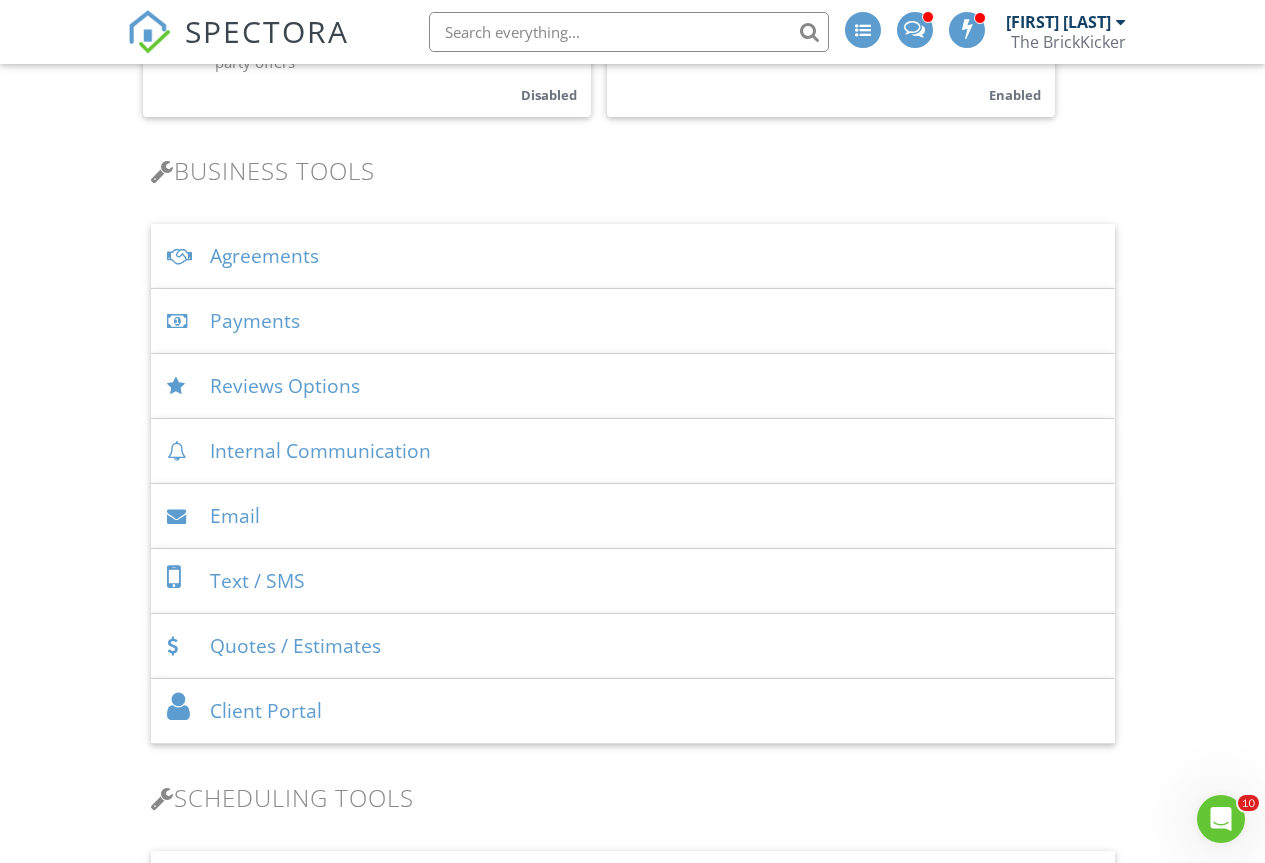 click on "Agreements" at bounding box center [633, 256] 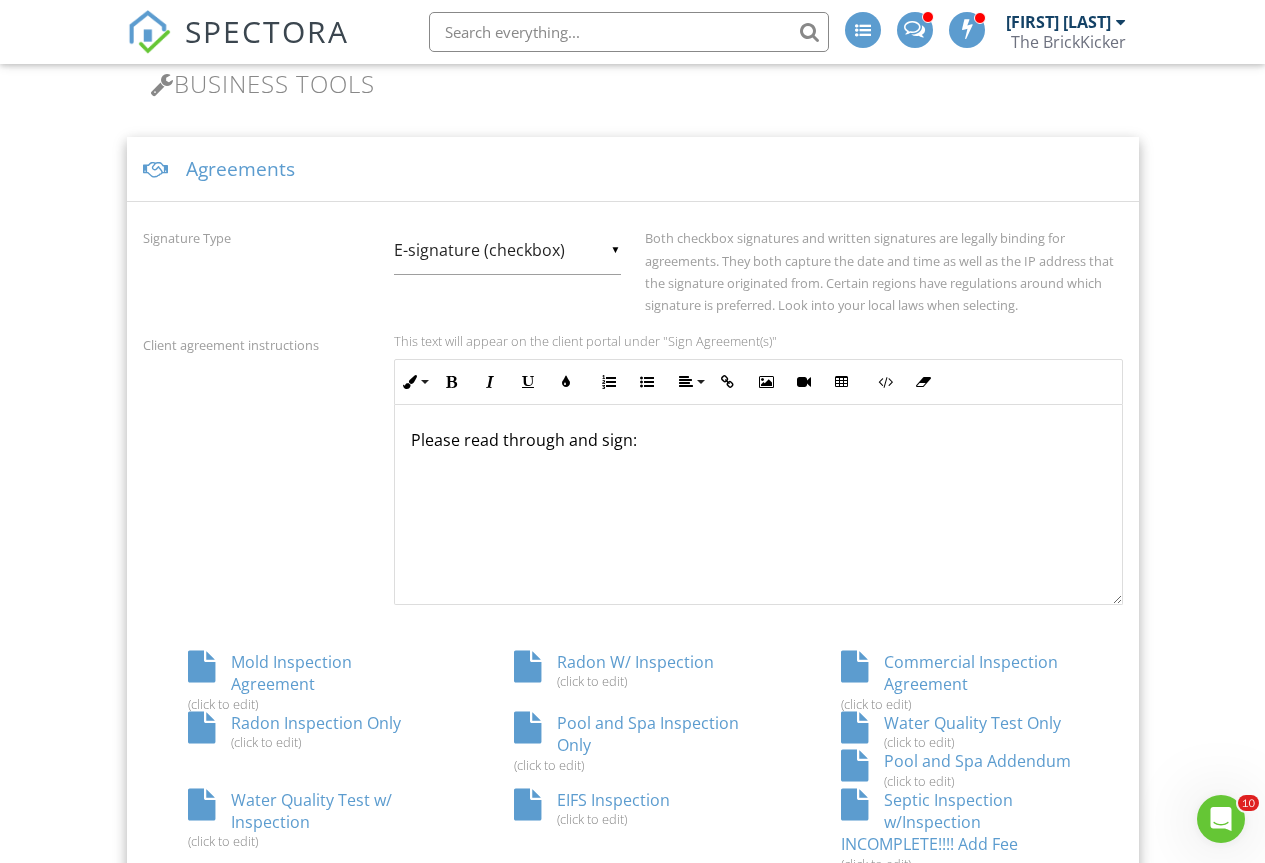 scroll, scrollTop: 1100, scrollLeft: 0, axis: vertical 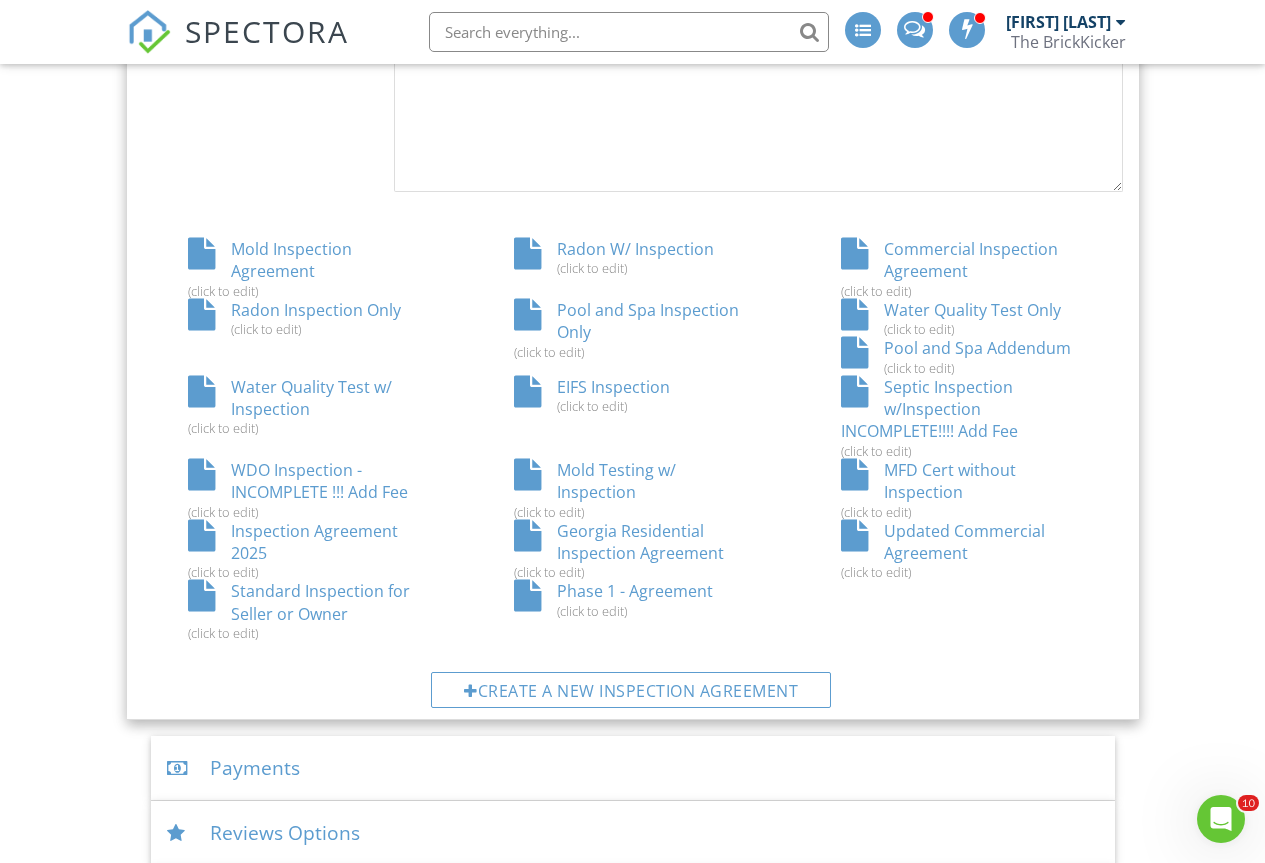 click on "Inspection Agreement 2025
(click to edit)" at bounding box center [306, 550] 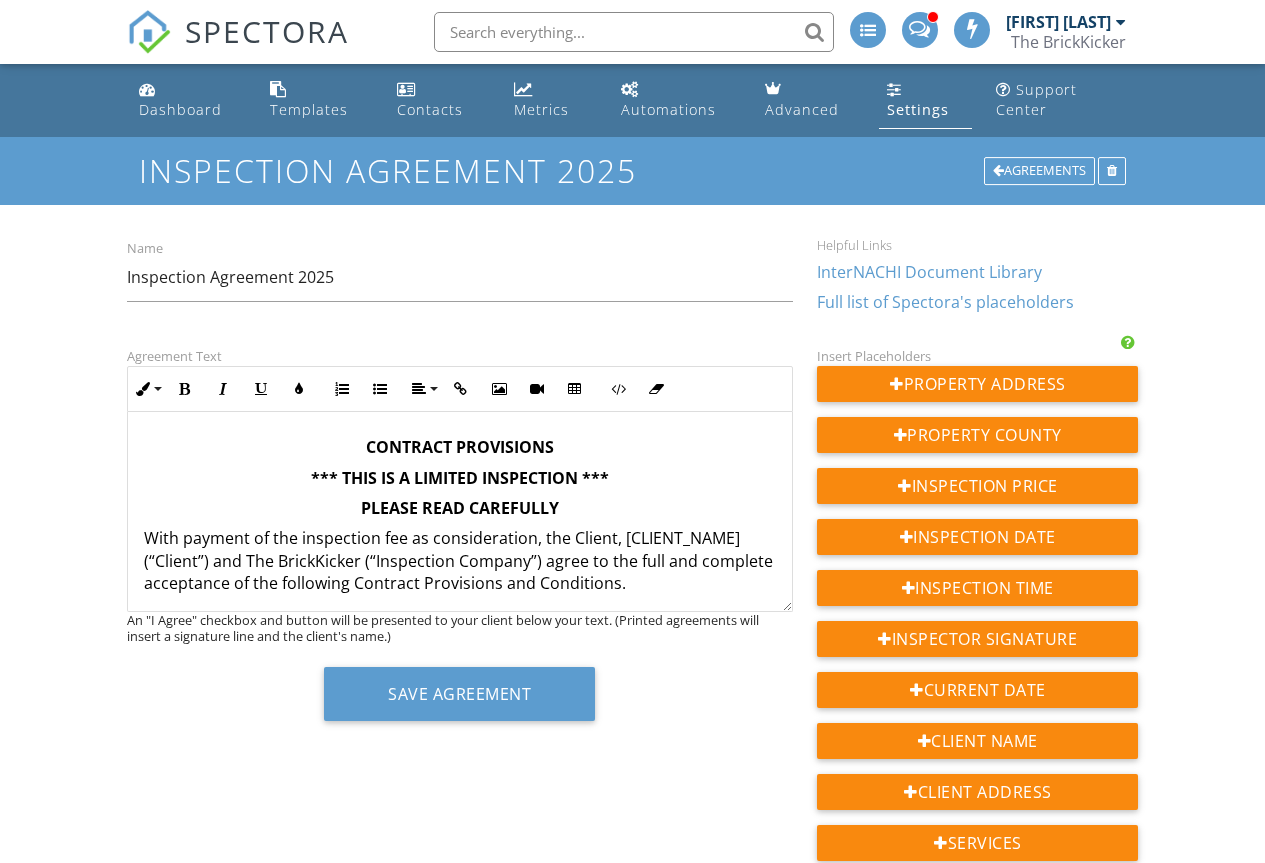 scroll, scrollTop: 0, scrollLeft: 0, axis: both 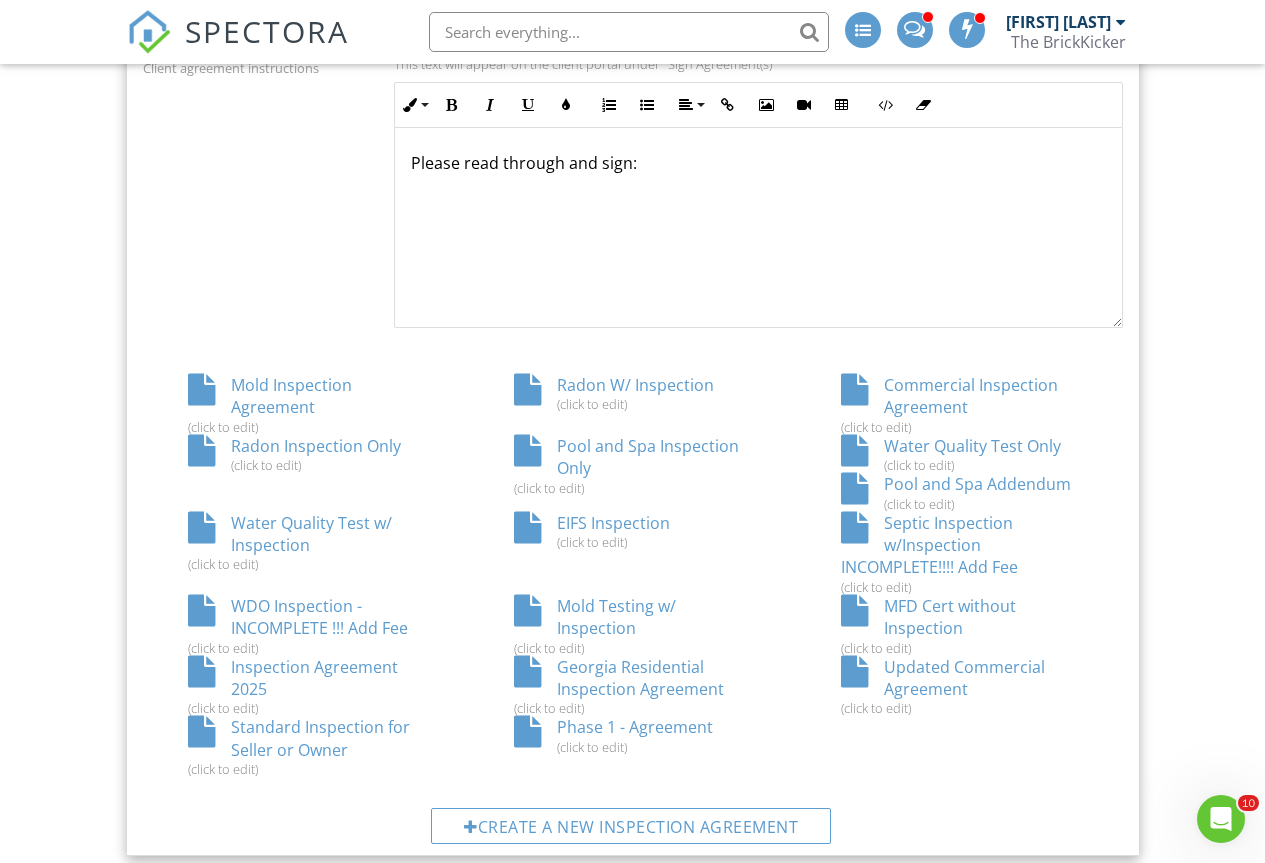 click on "Commercial Inspection Agreement
(click to edit)" at bounding box center (959, 404) 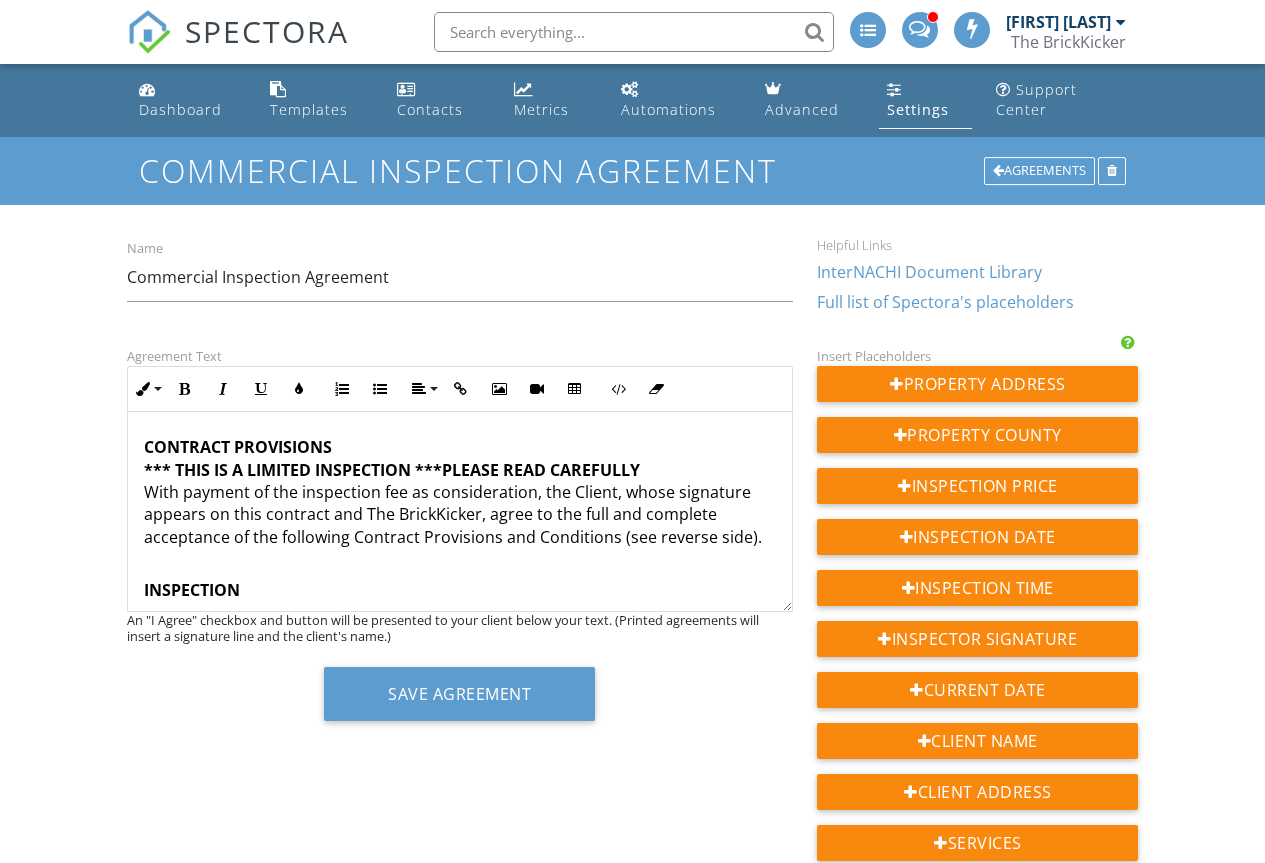 scroll, scrollTop: 0, scrollLeft: 0, axis: both 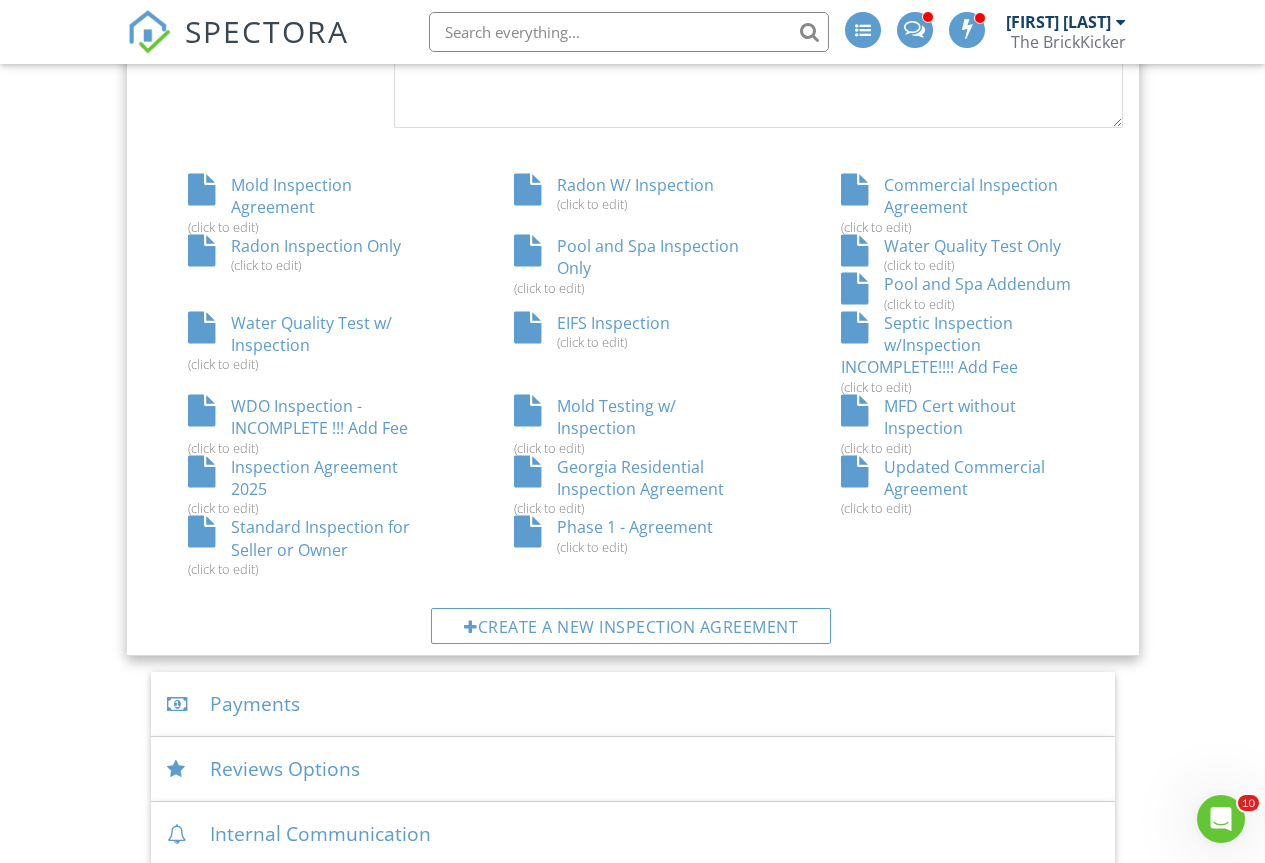 click on "Standard Inspection for Seller or Owner
(click to edit)" at bounding box center [306, 546] 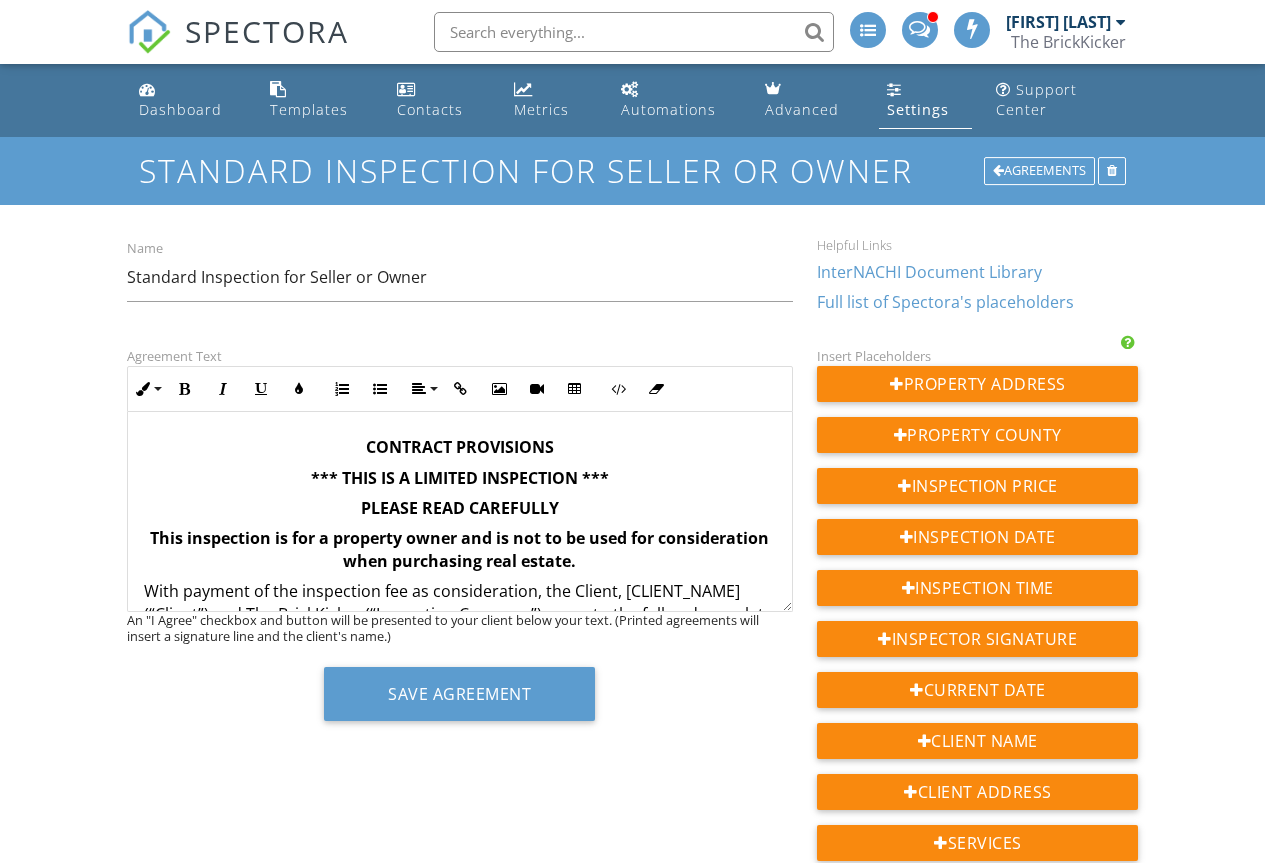 scroll, scrollTop: 0, scrollLeft: 0, axis: both 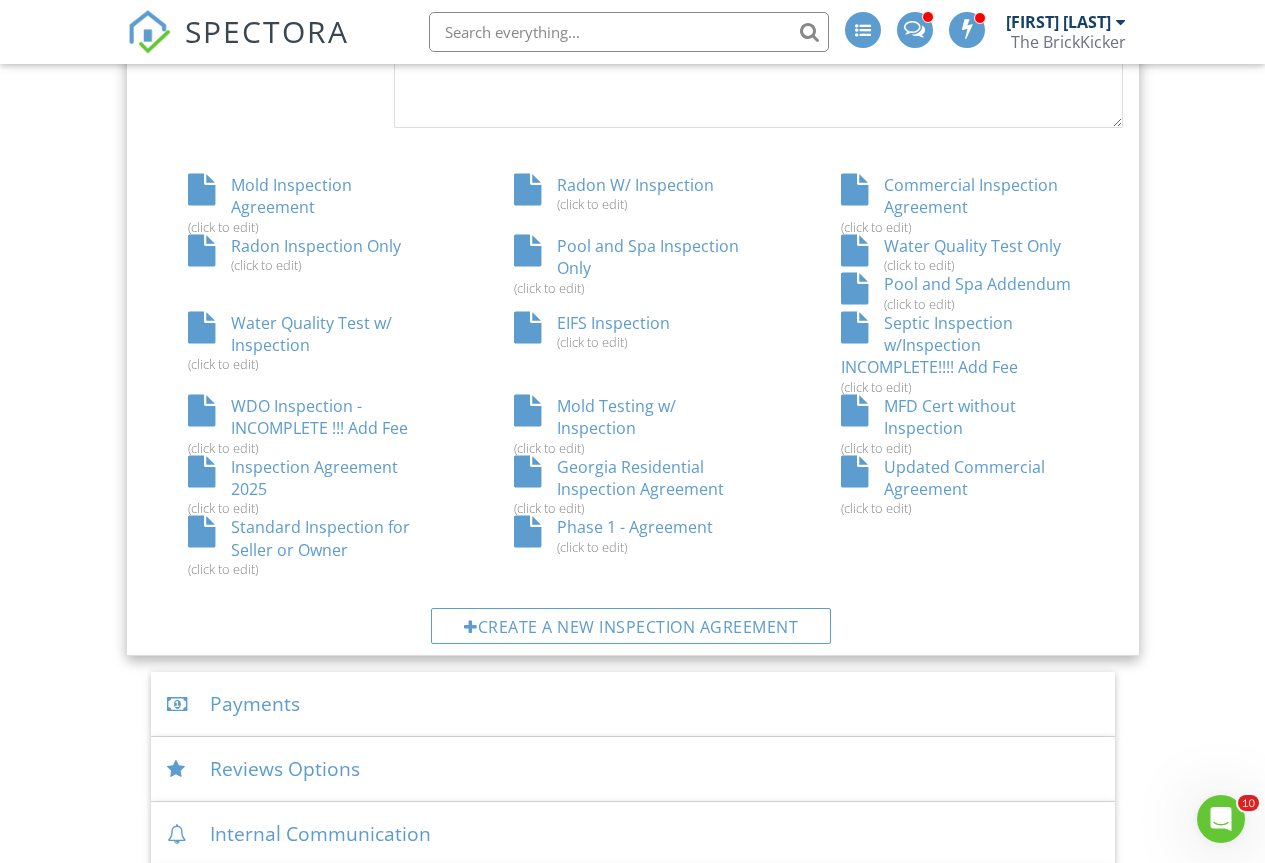 click on "MFD Cert without Inspection
(click to edit)" at bounding box center (959, 425) 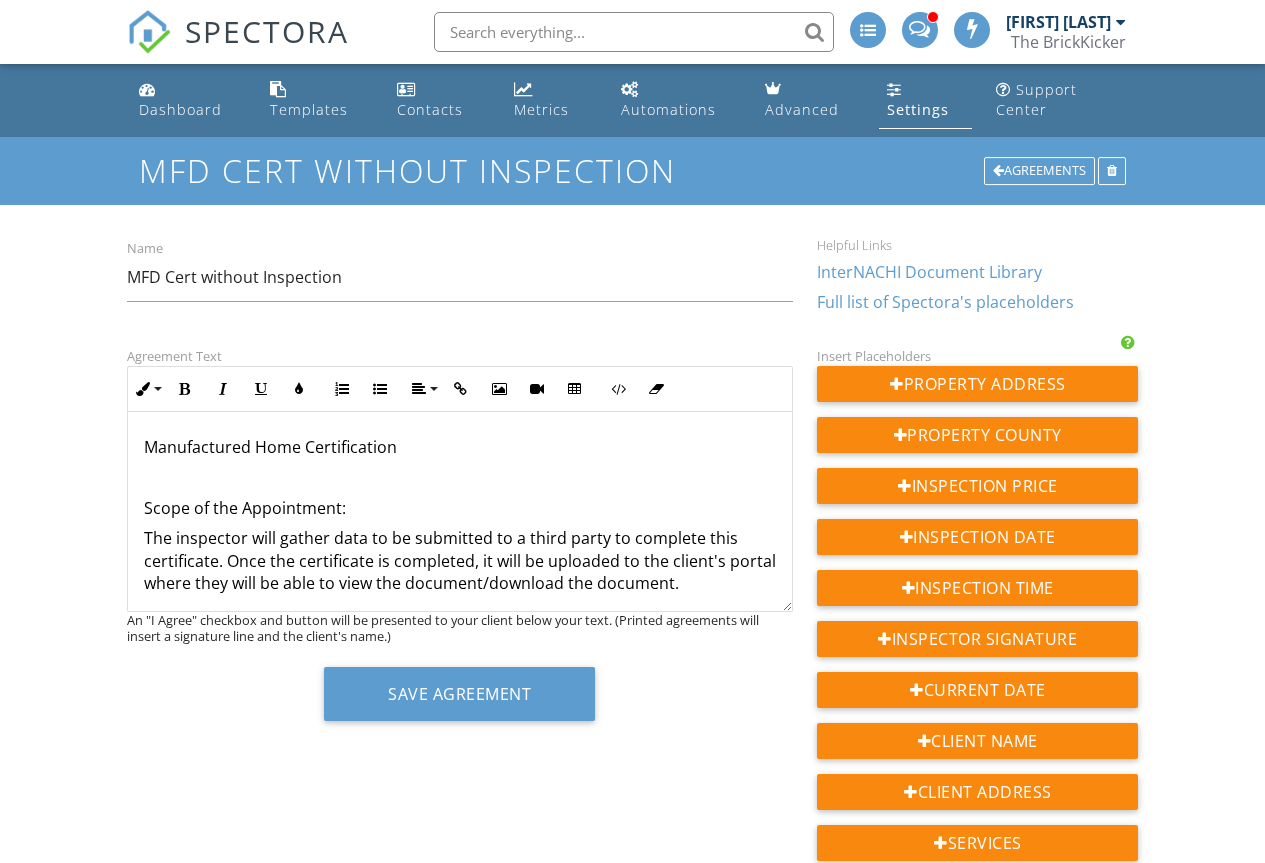 scroll, scrollTop: 0, scrollLeft: 0, axis: both 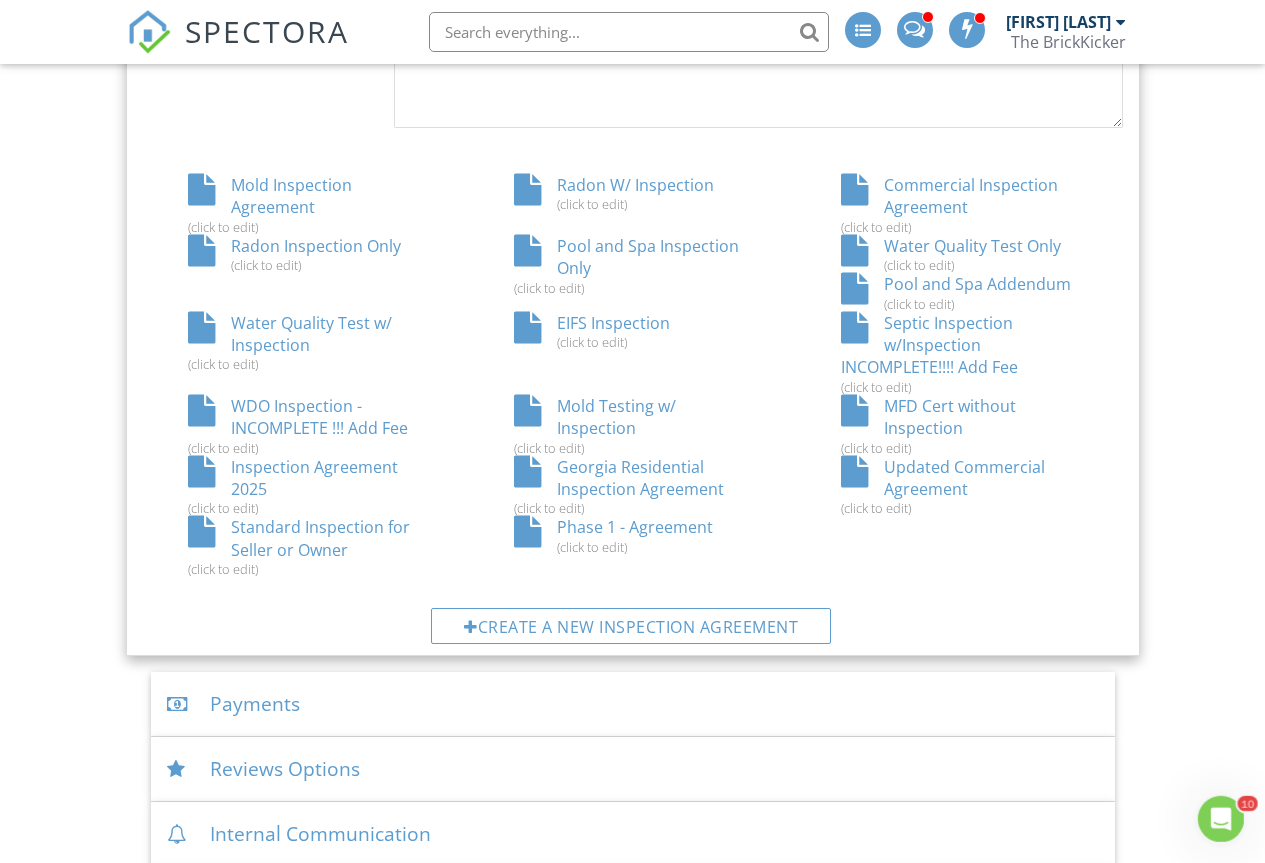 click on "[FIRST] [LAST]" at bounding box center (1058, 22) 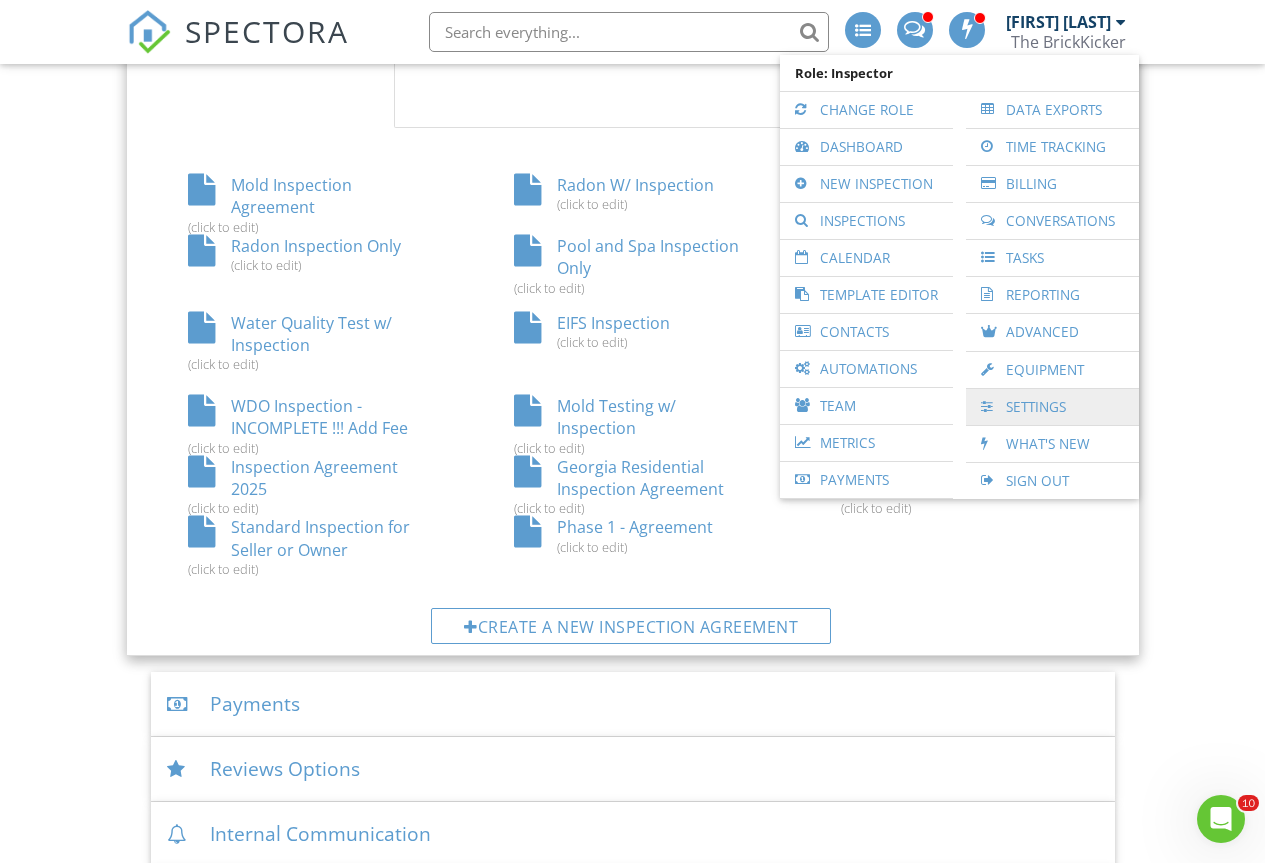 click on "Settings" at bounding box center [1052, 407] 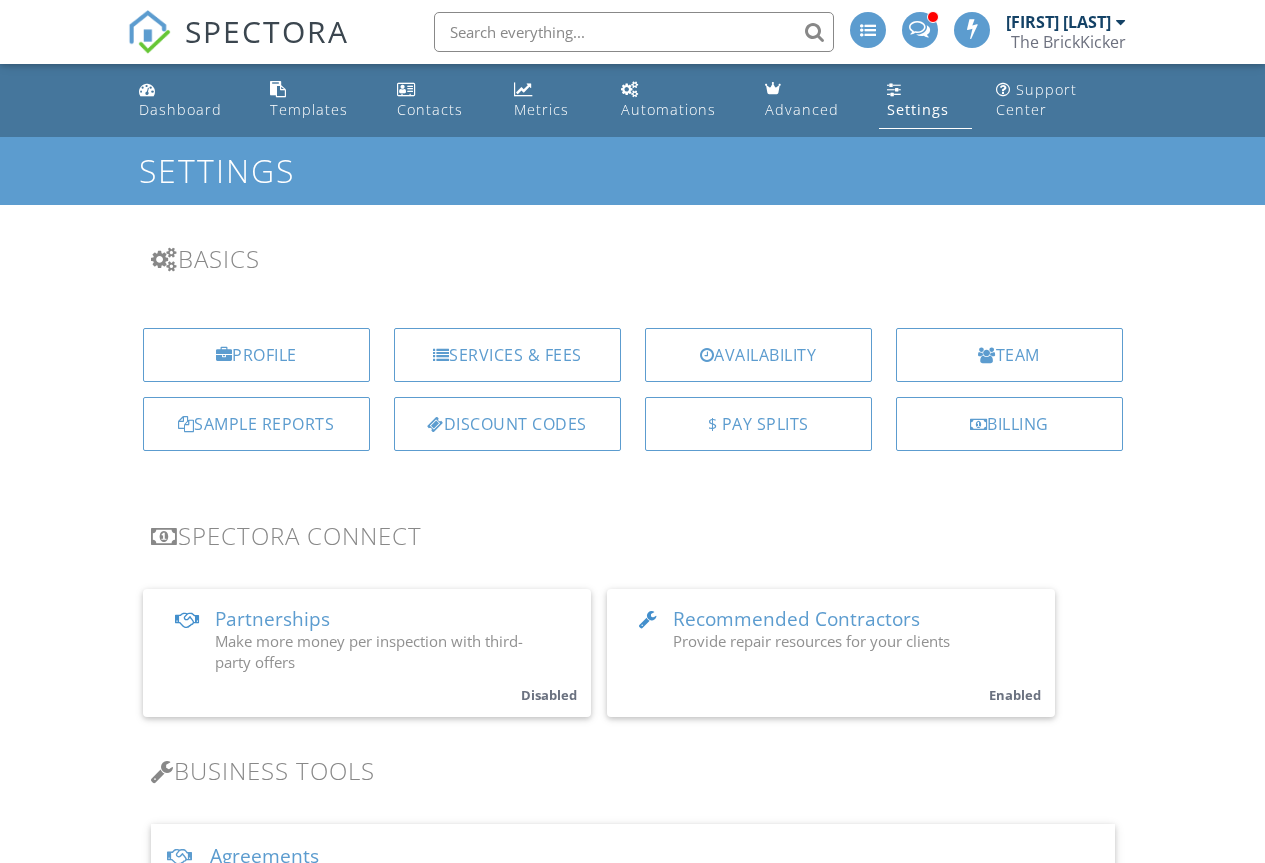scroll, scrollTop: 0, scrollLeft: 0, axis: both 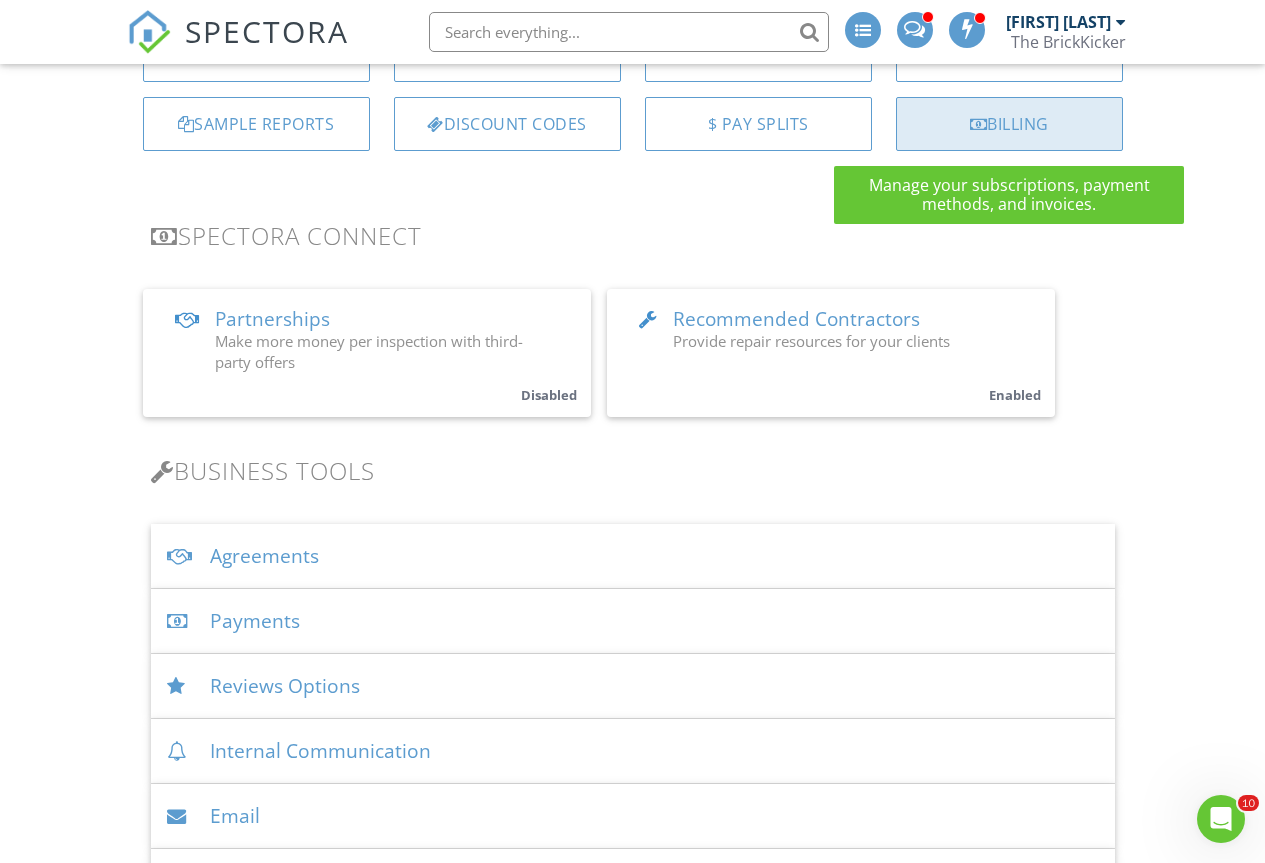 click on "Billing" at bounding box center [1009, 124] 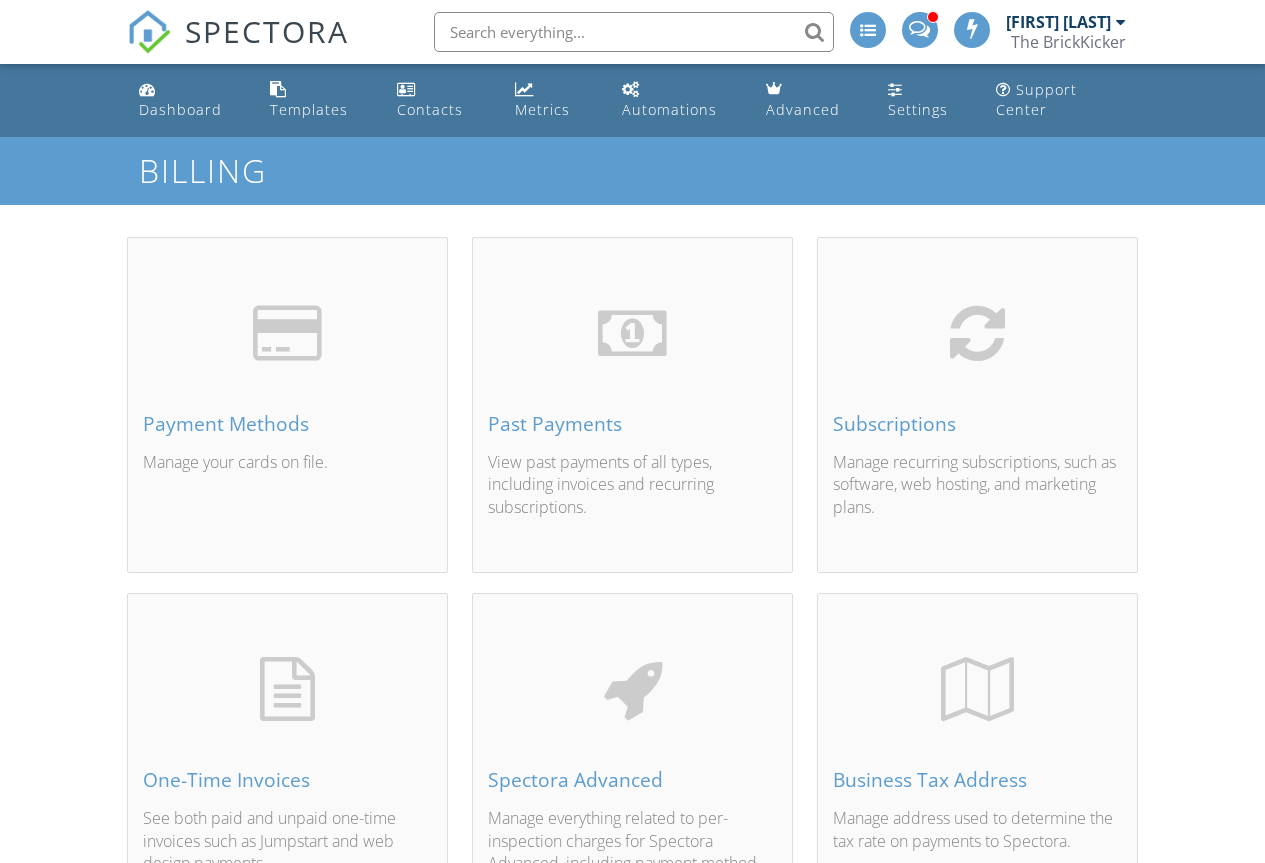 scroll, scrollTop: 0, scrollLeft: 0, axis: both 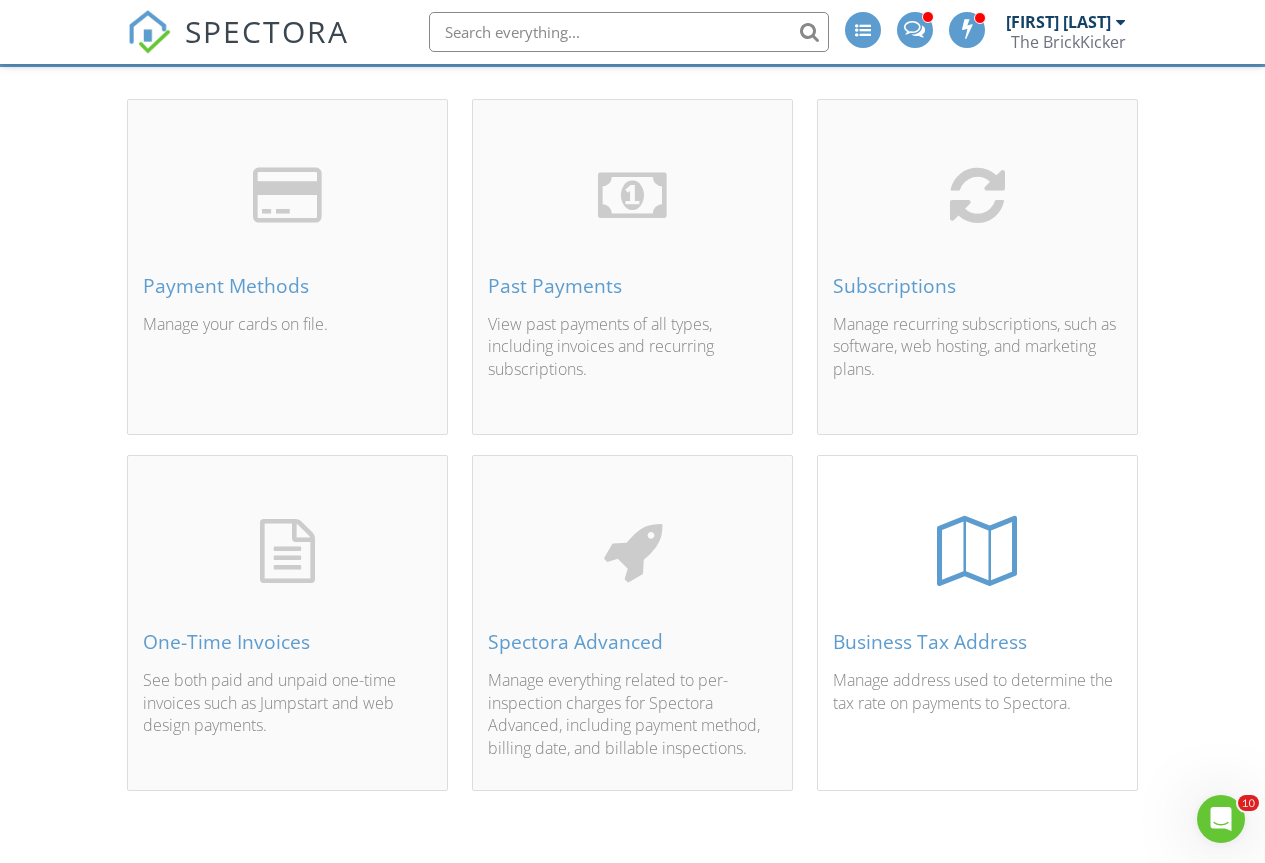 click on "Business Tax Address" at bounding box center (977, 642) 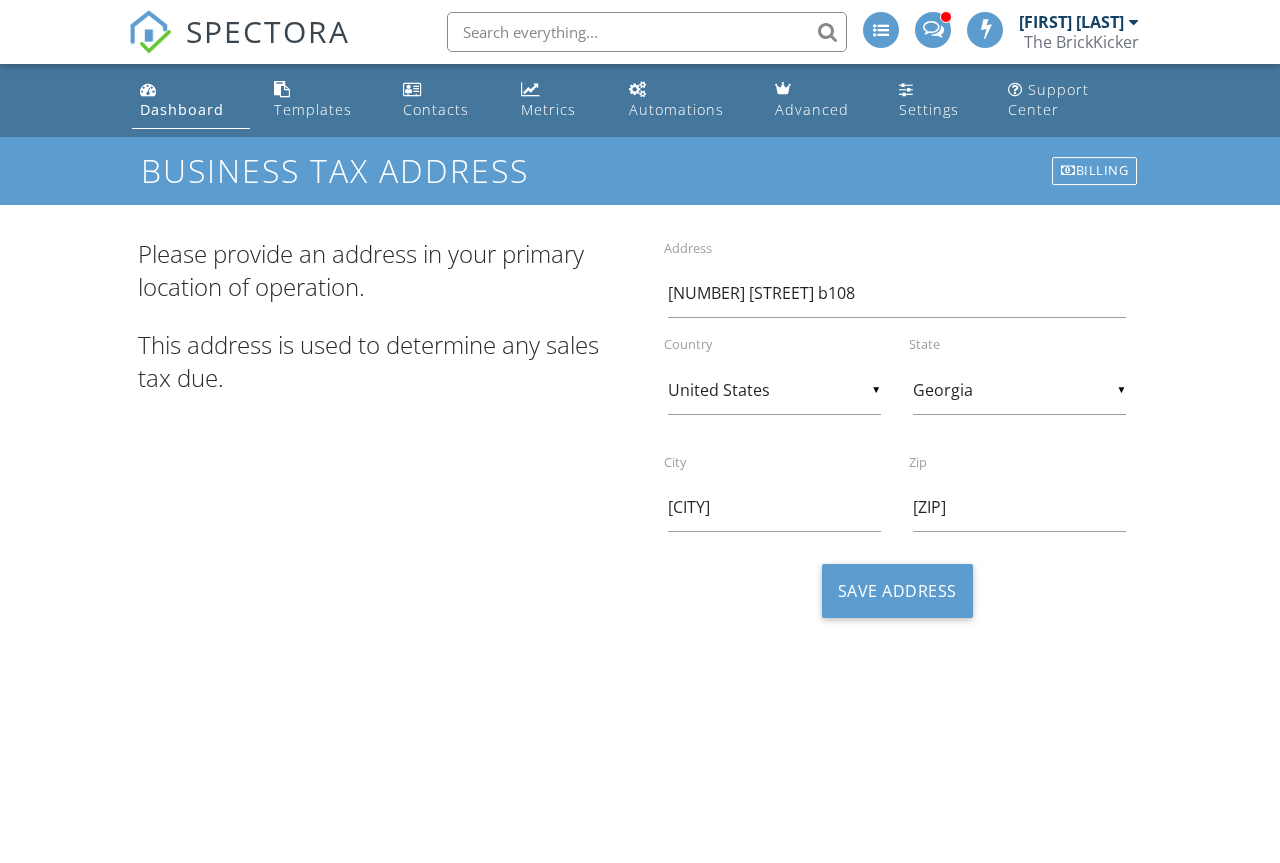 scroll, scrollTop: 0, scrollLeft: 0, axis: both 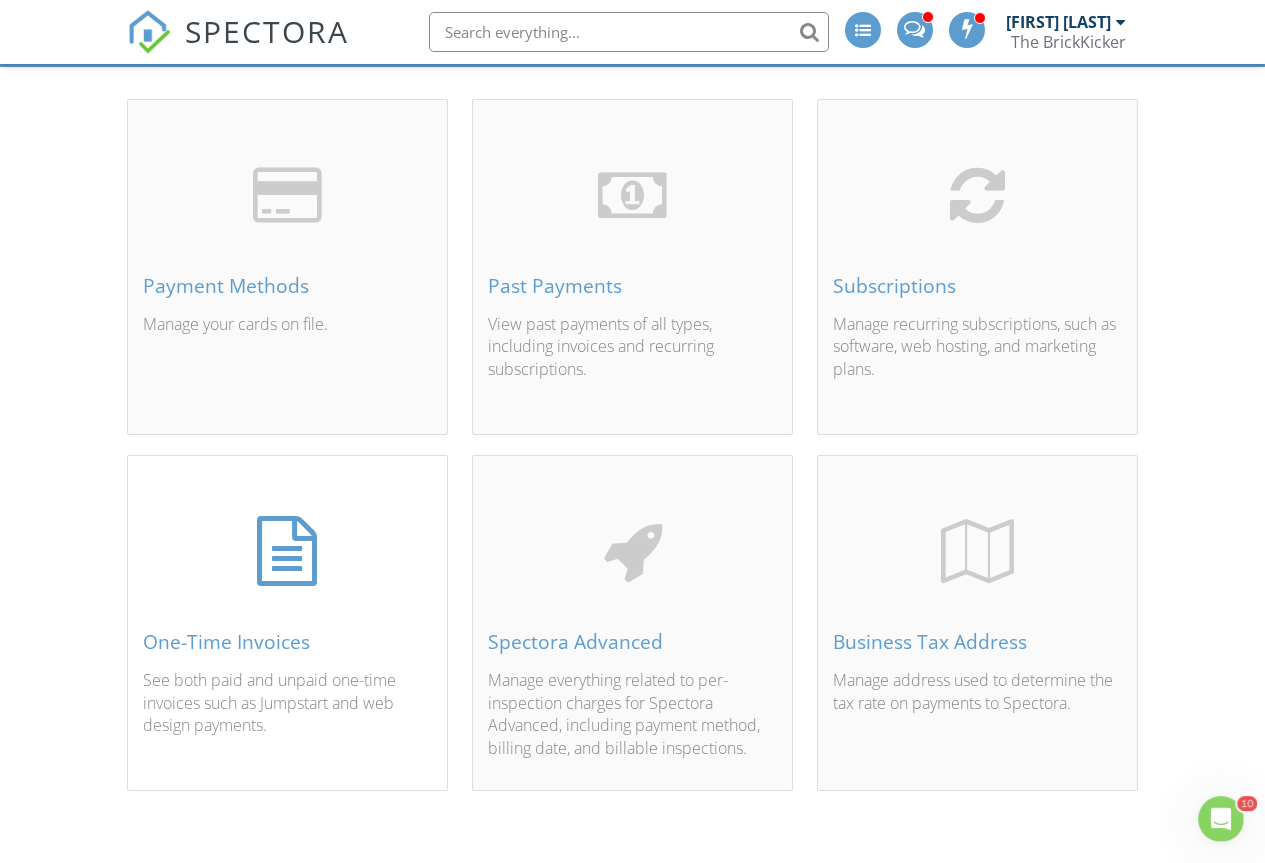click on "One-Time Invoices" at bounding box center (287, 642) 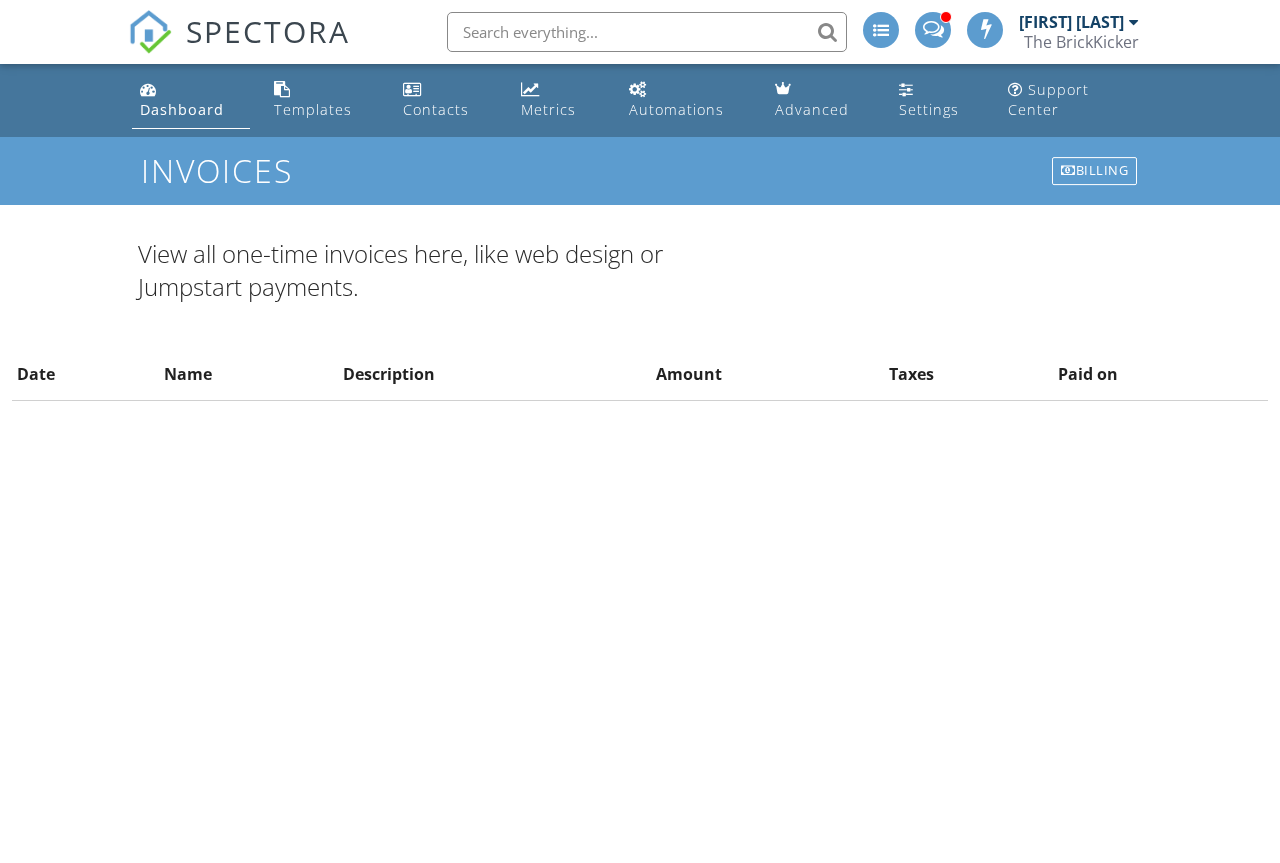 scroll, scrollTop: 0, scrollLeft: 0, axis: both 